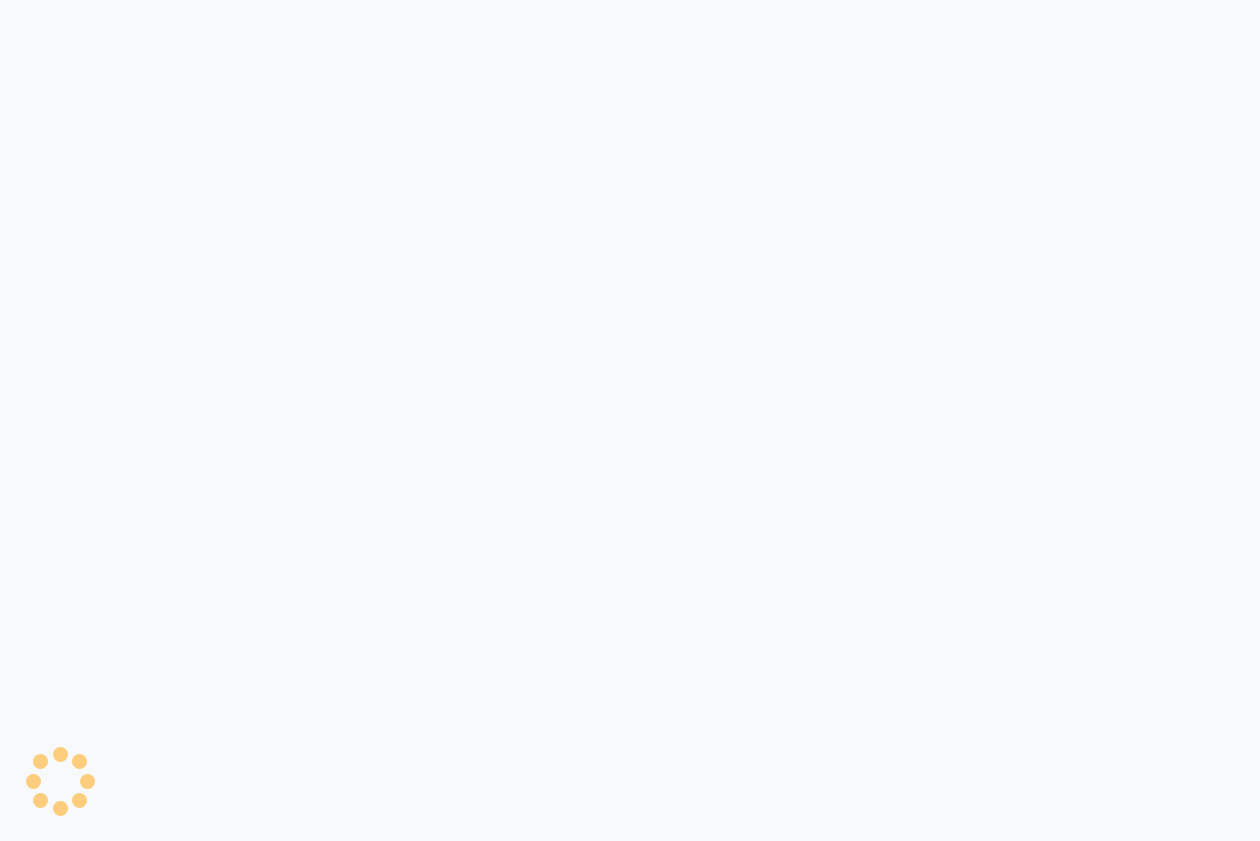 scroll, scrollTop: 0, scrollLeft: 0, axis: both 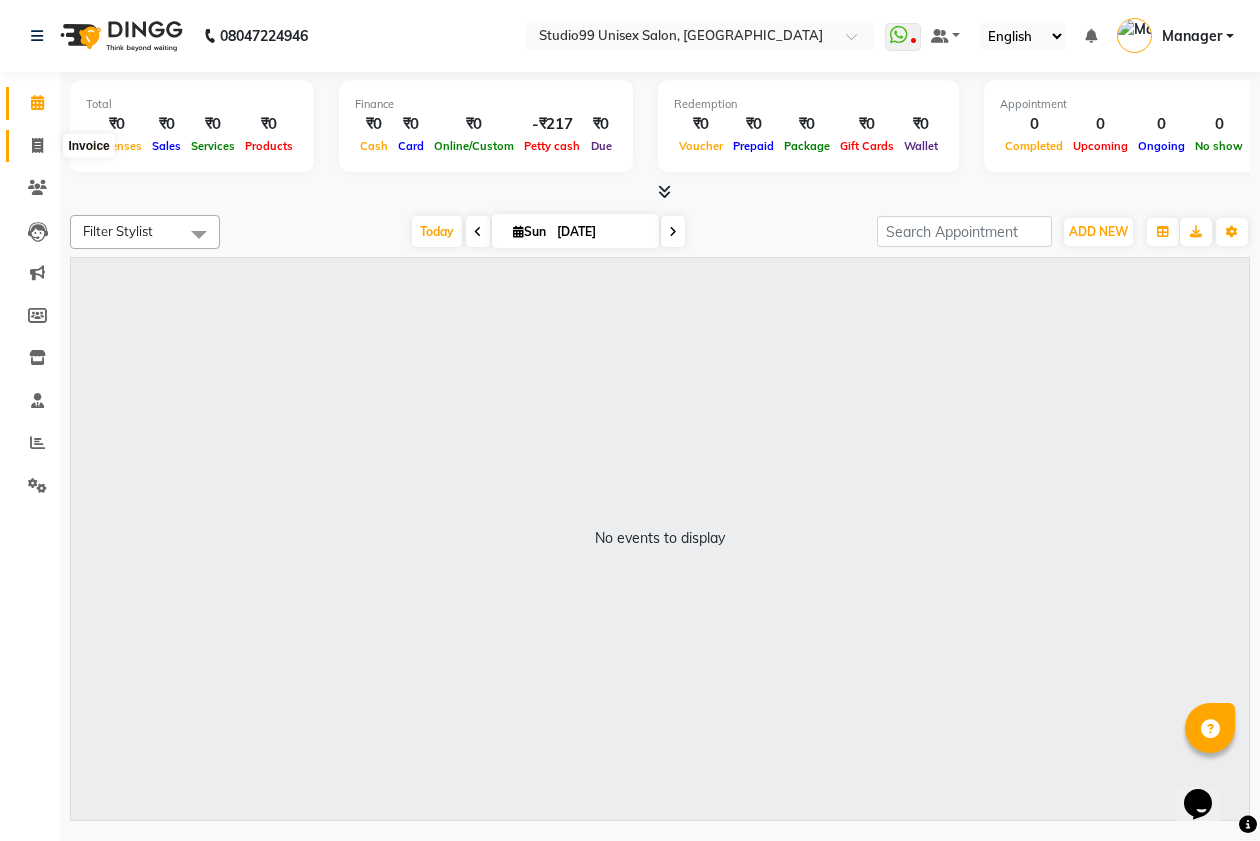click 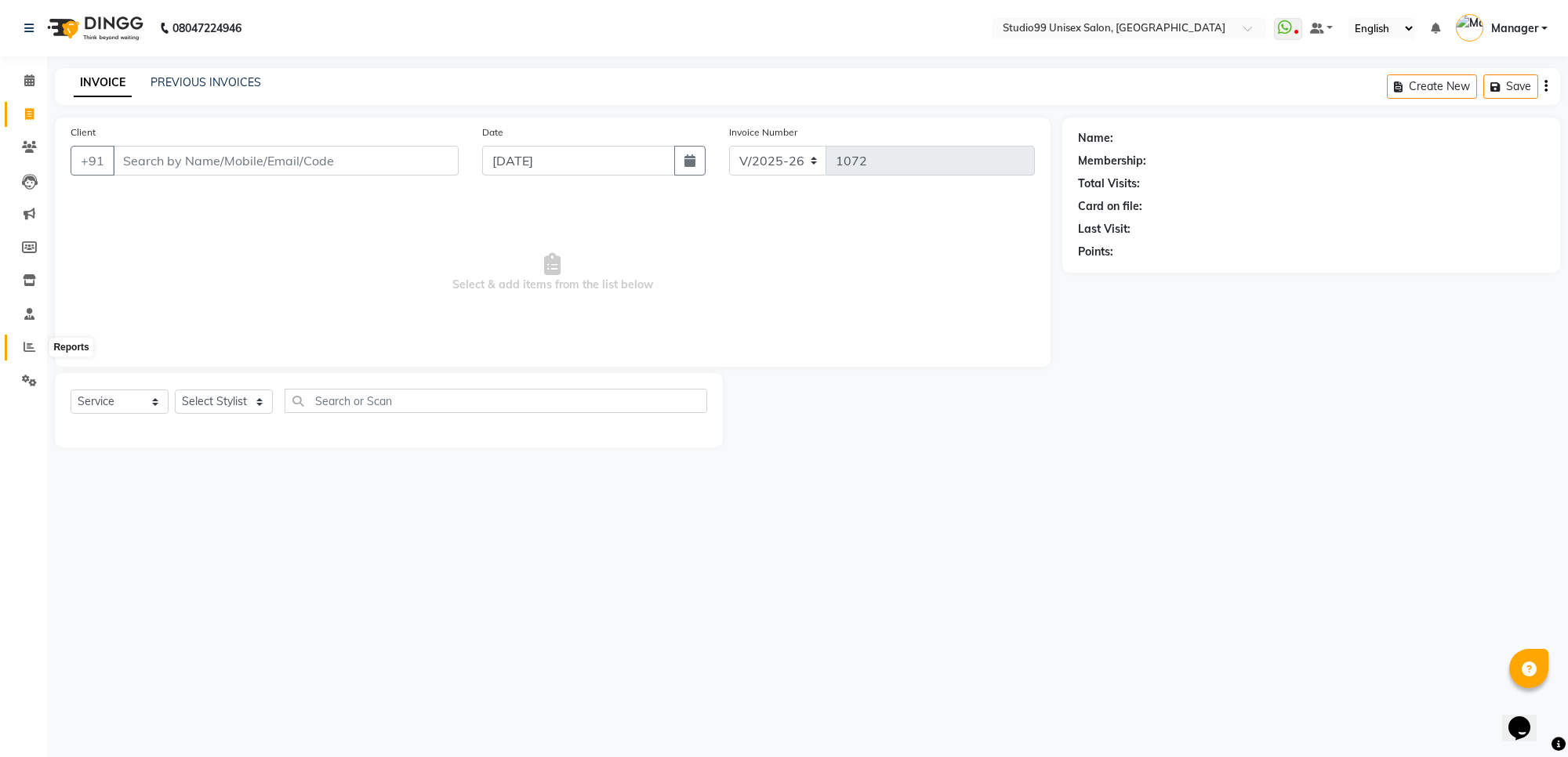 click 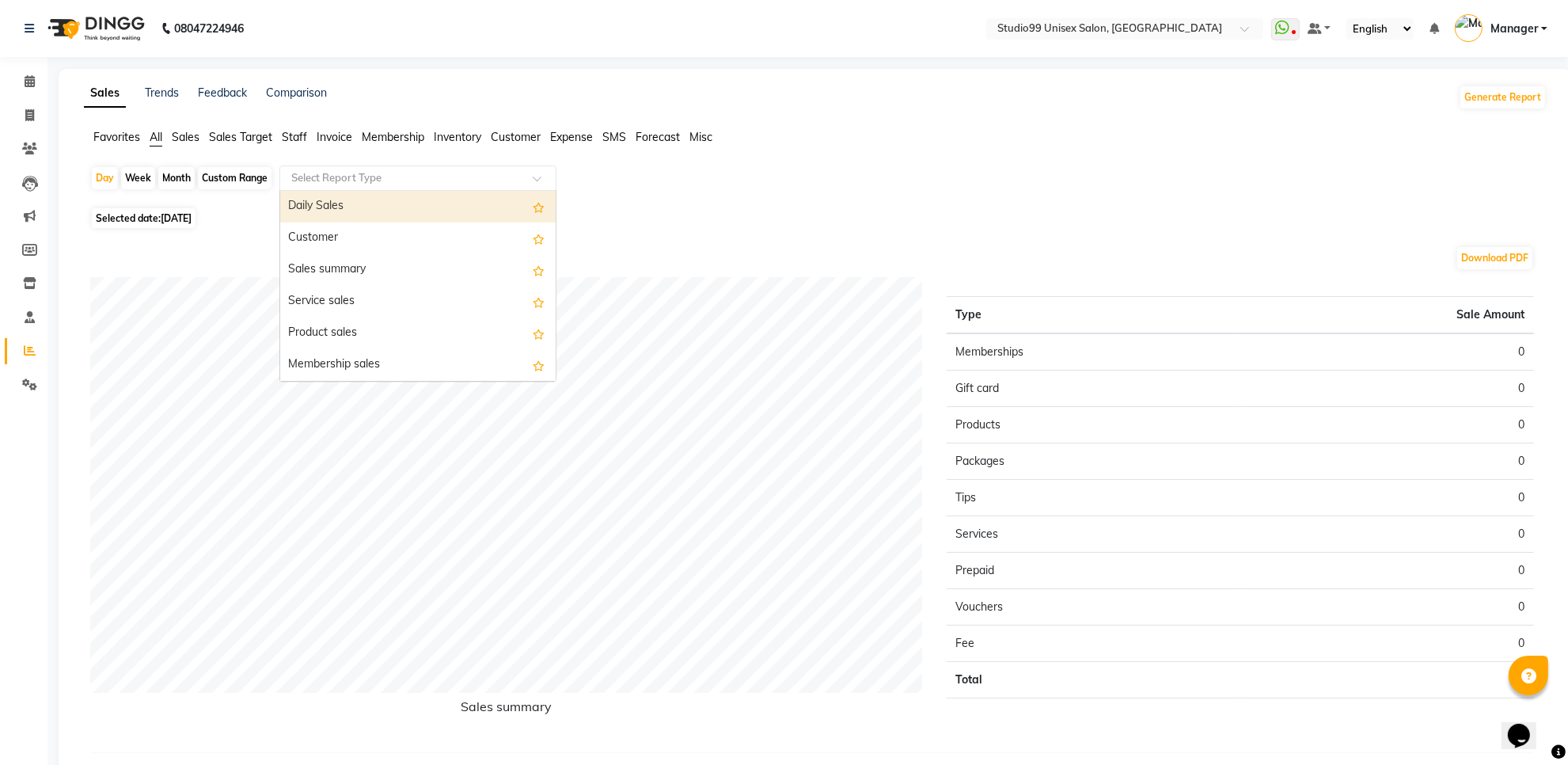 click 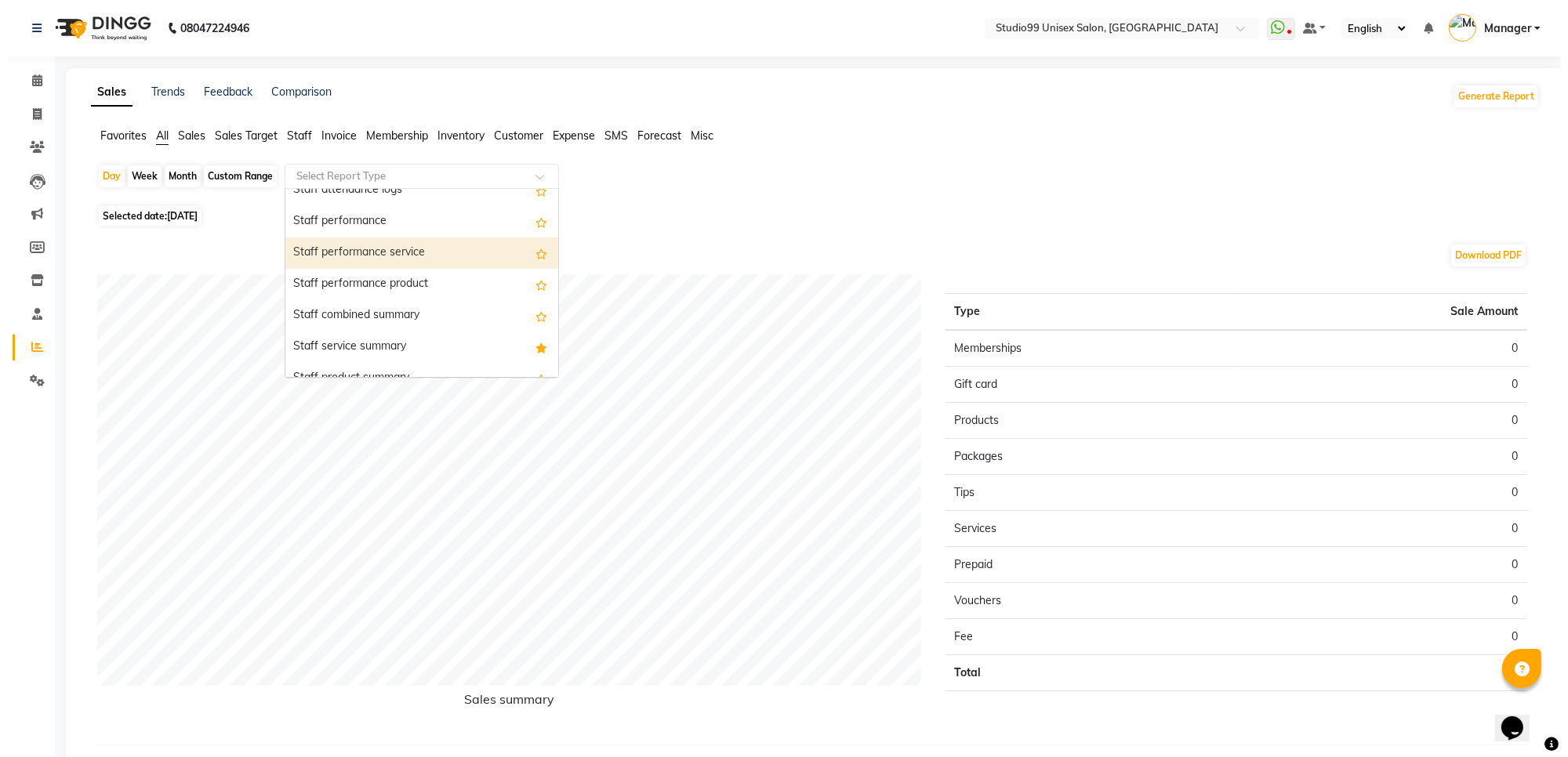 scroll, scrollTop: 784, scrollLeft: 0, axis: vertical 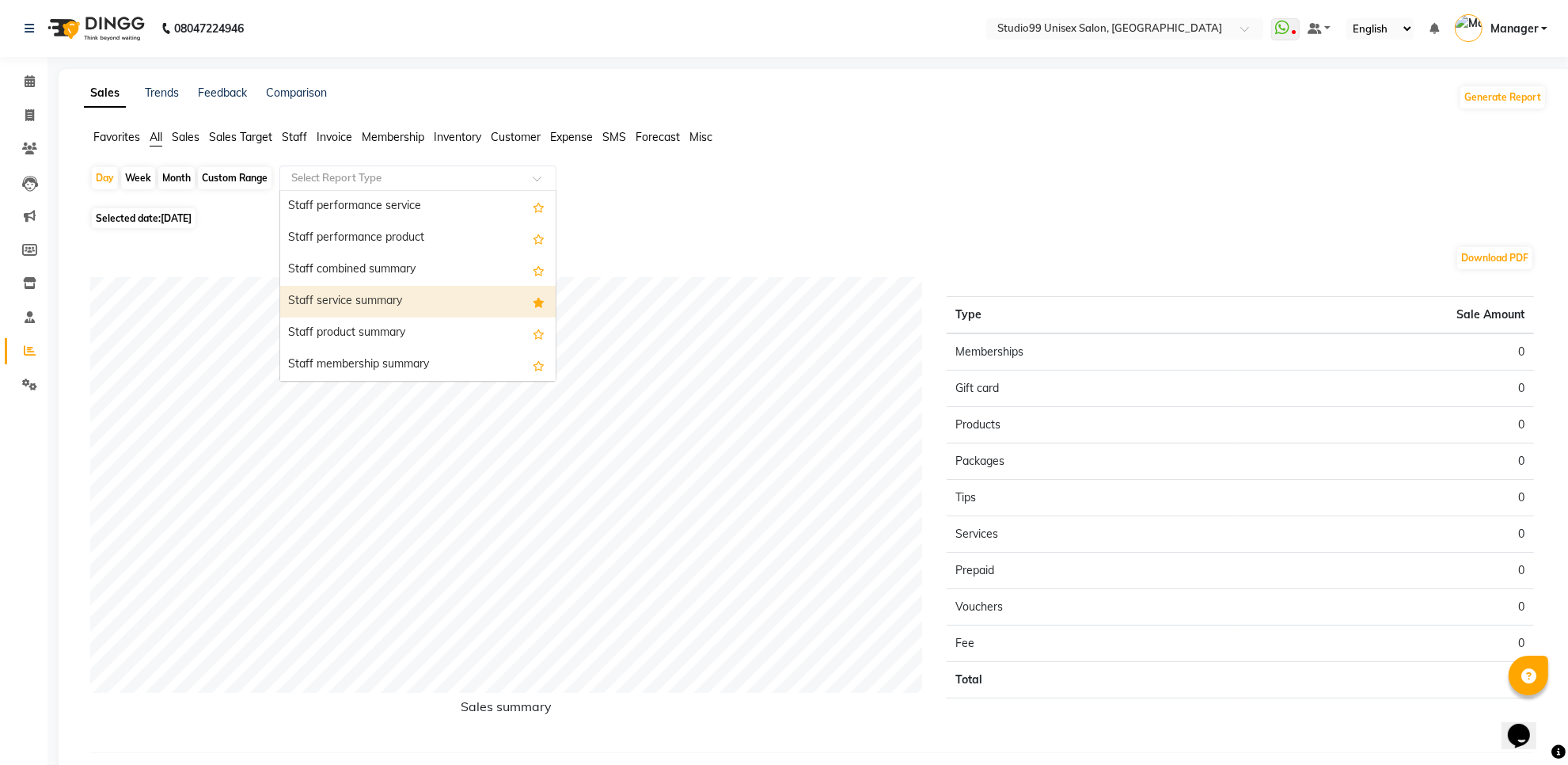 click on "Staff service summary" at bounding box center (418, 302) 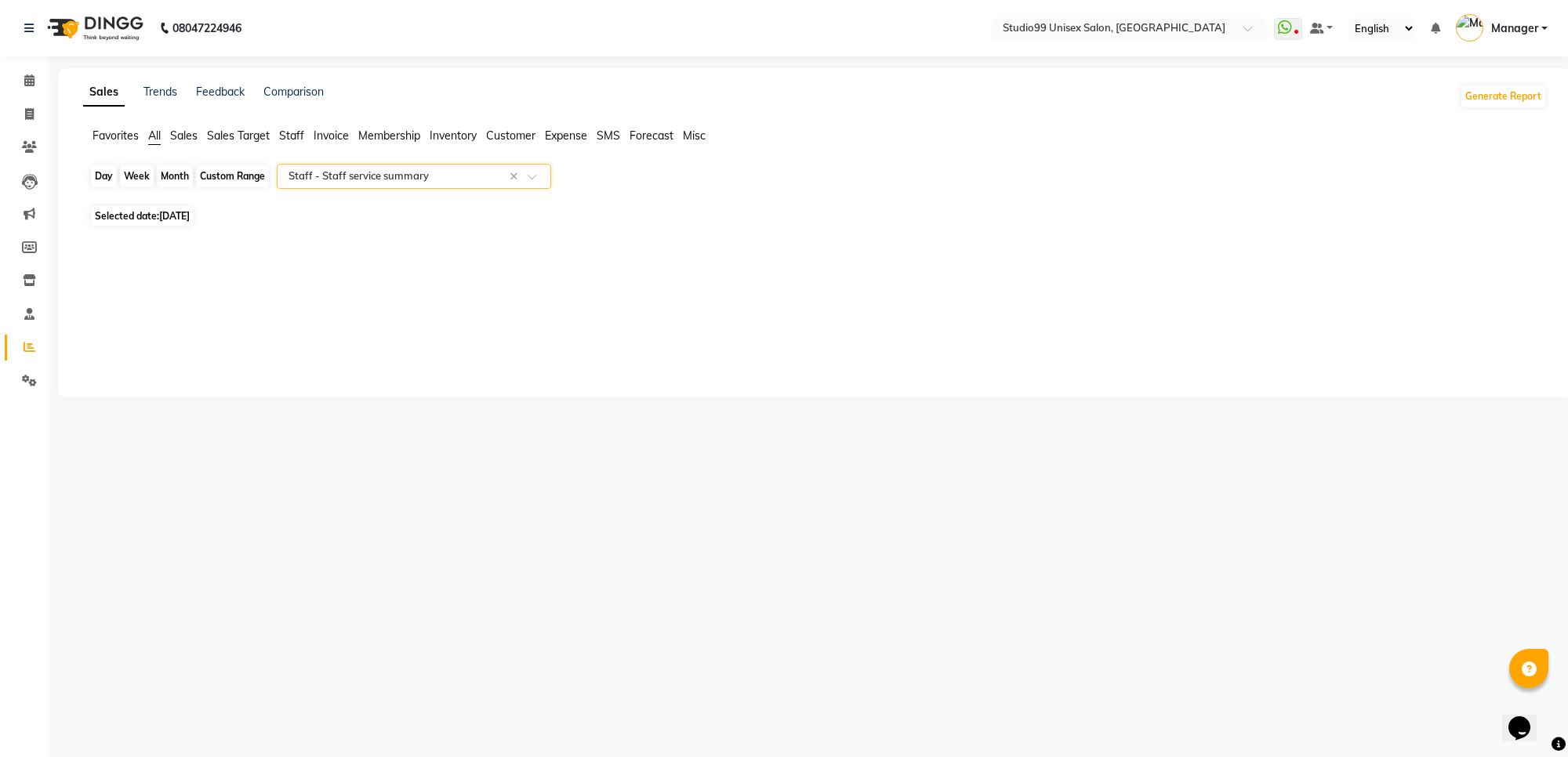 click on "Day" 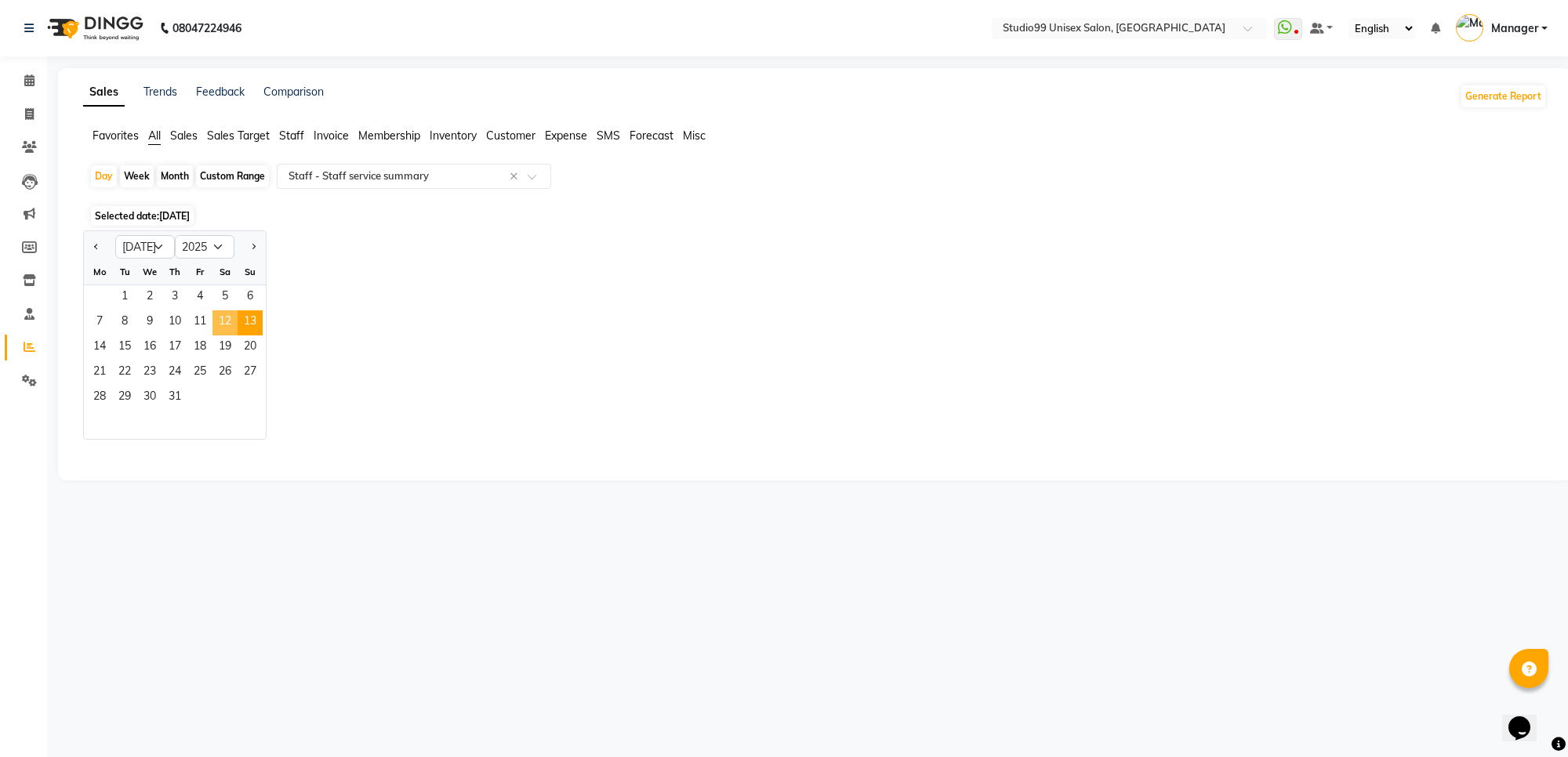 click on "12" 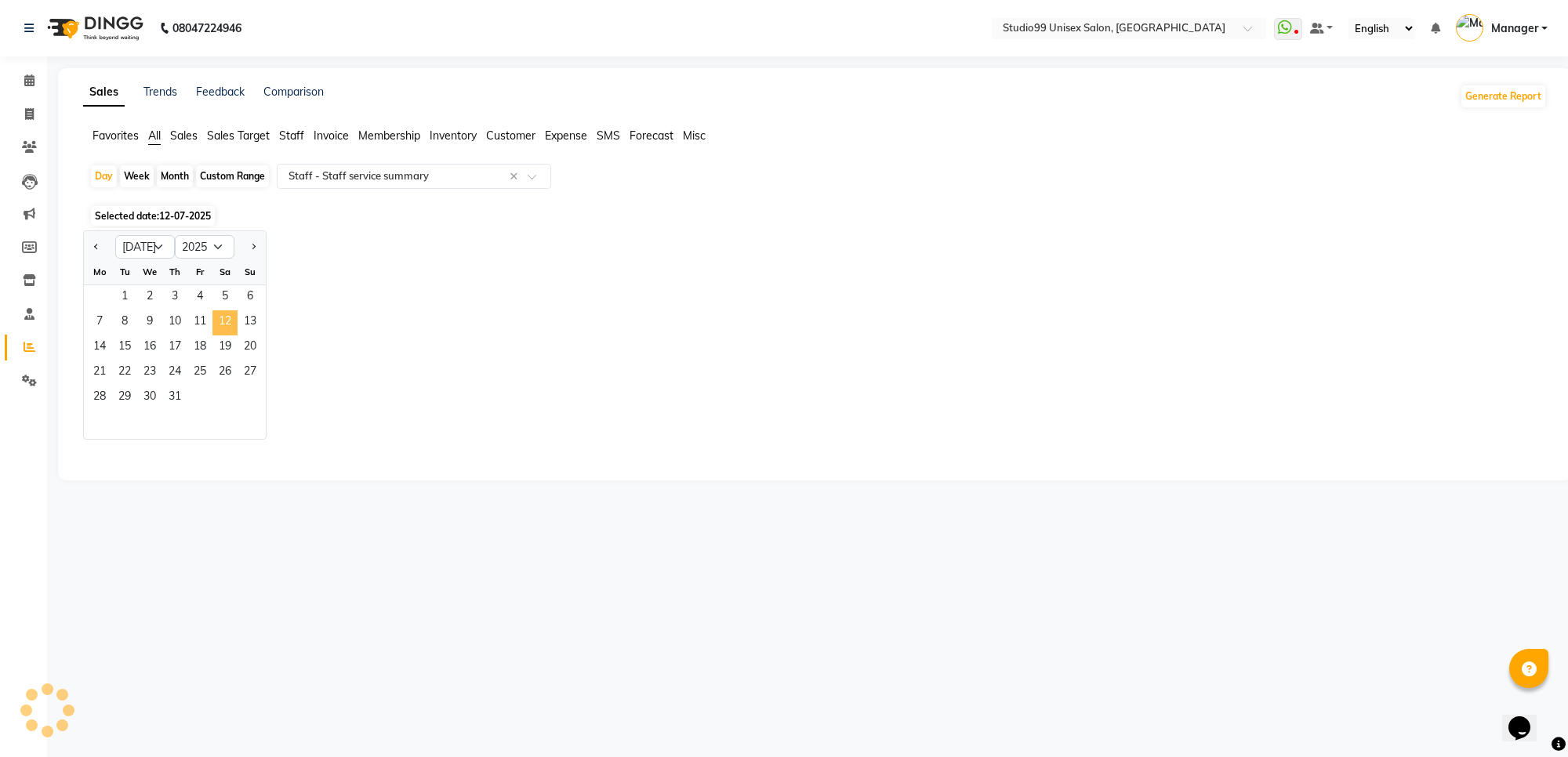 select on "full_report" 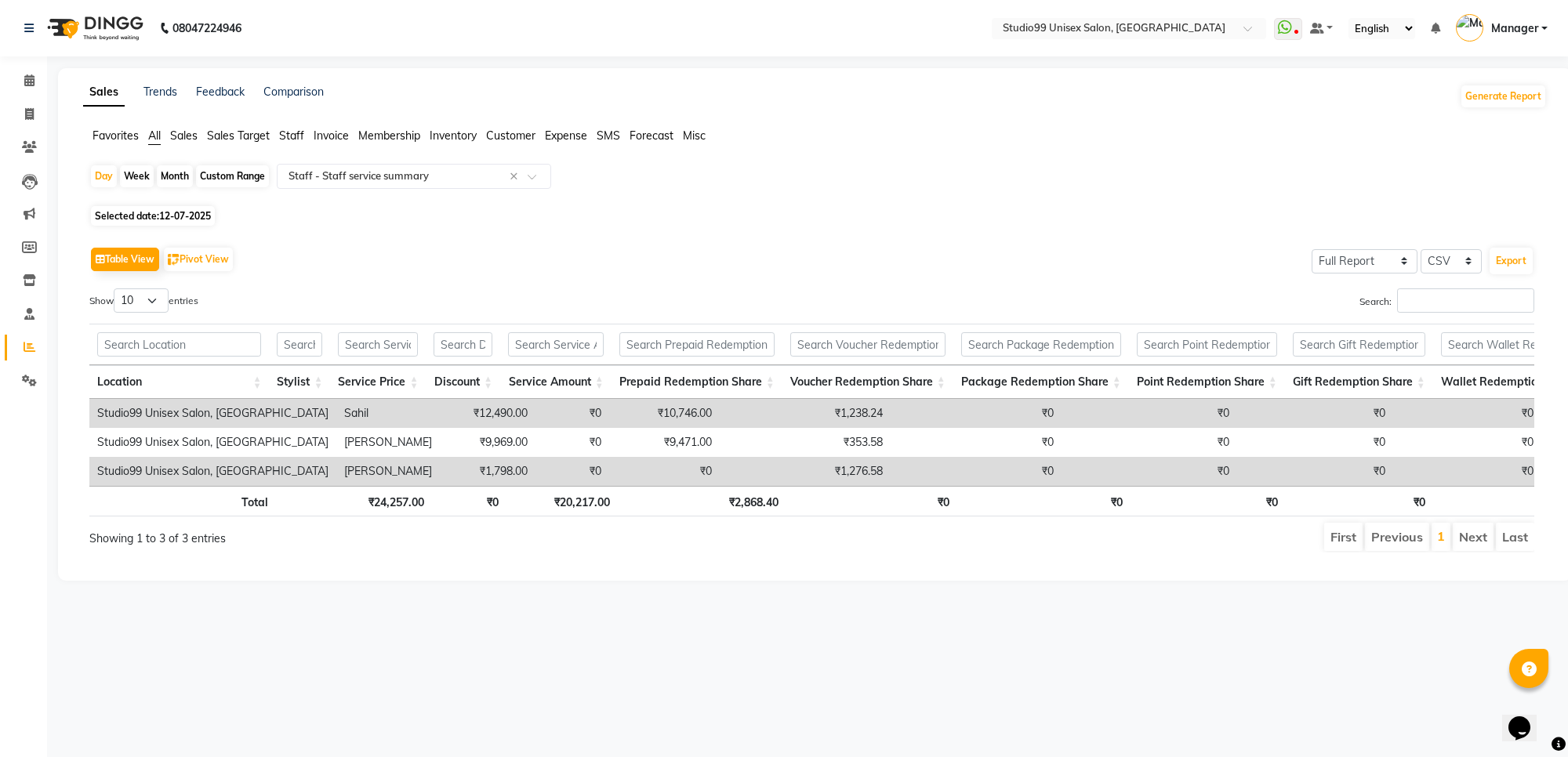 click on "Sales Target" 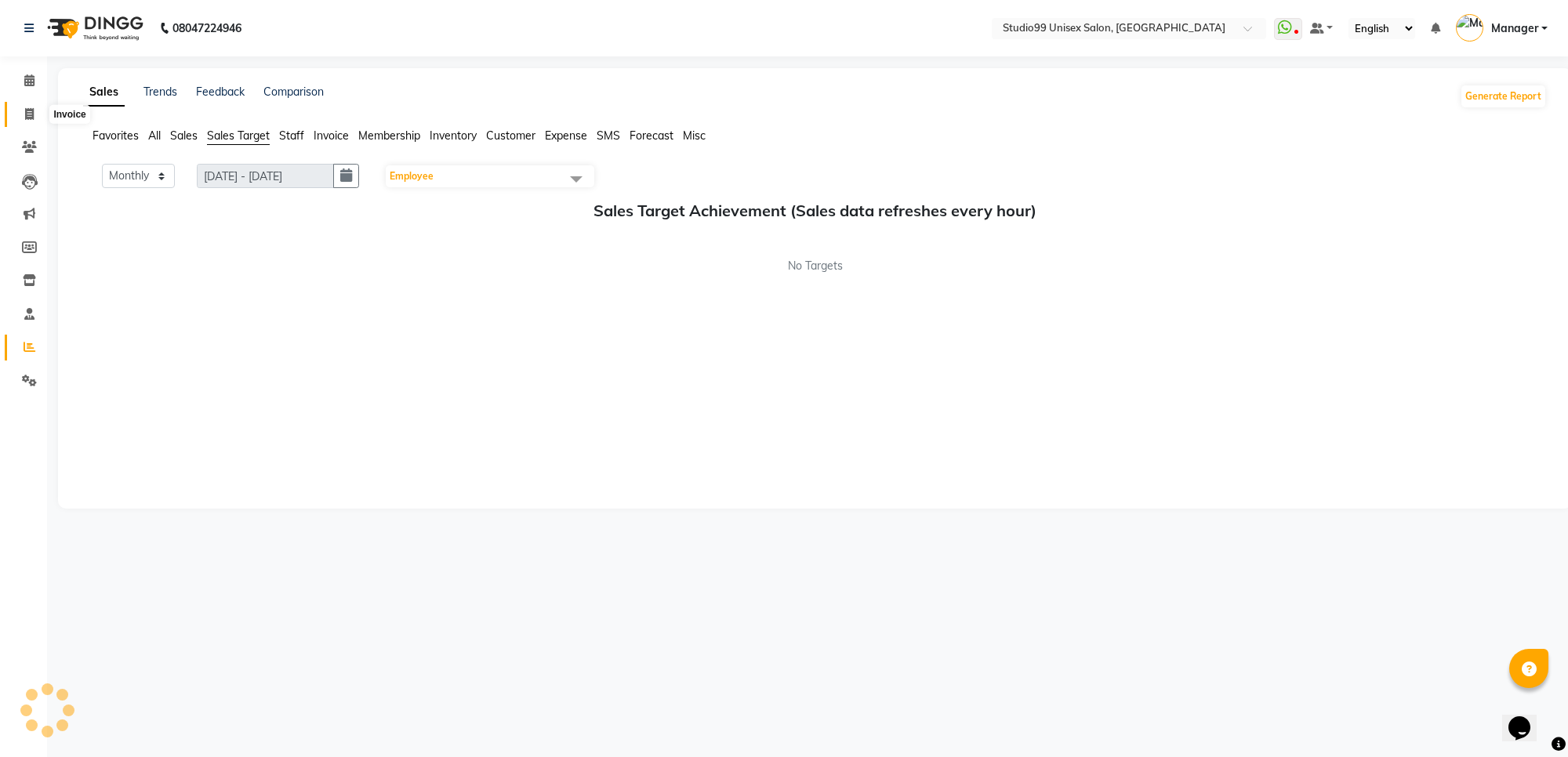 click 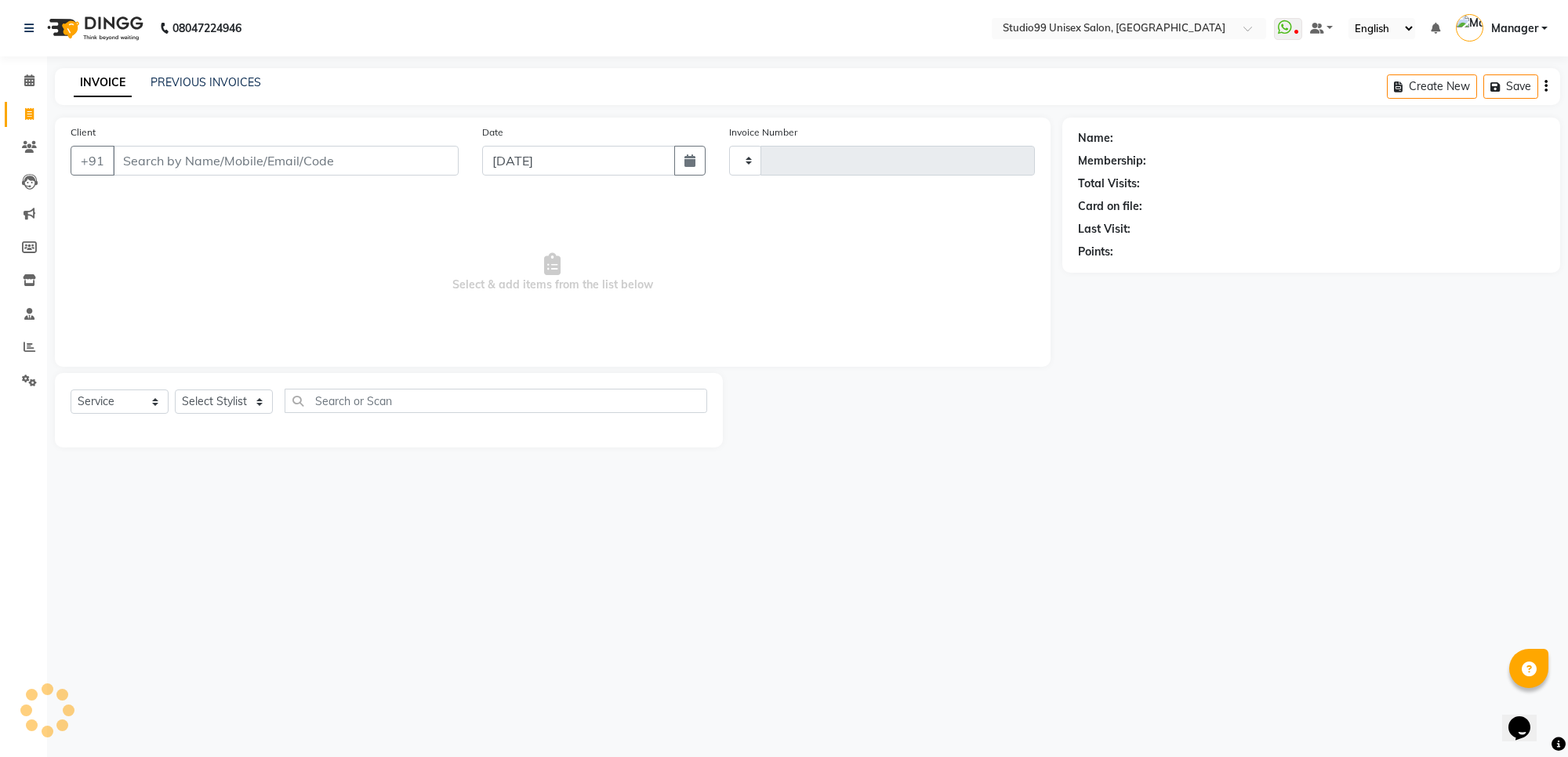 type on "1072" 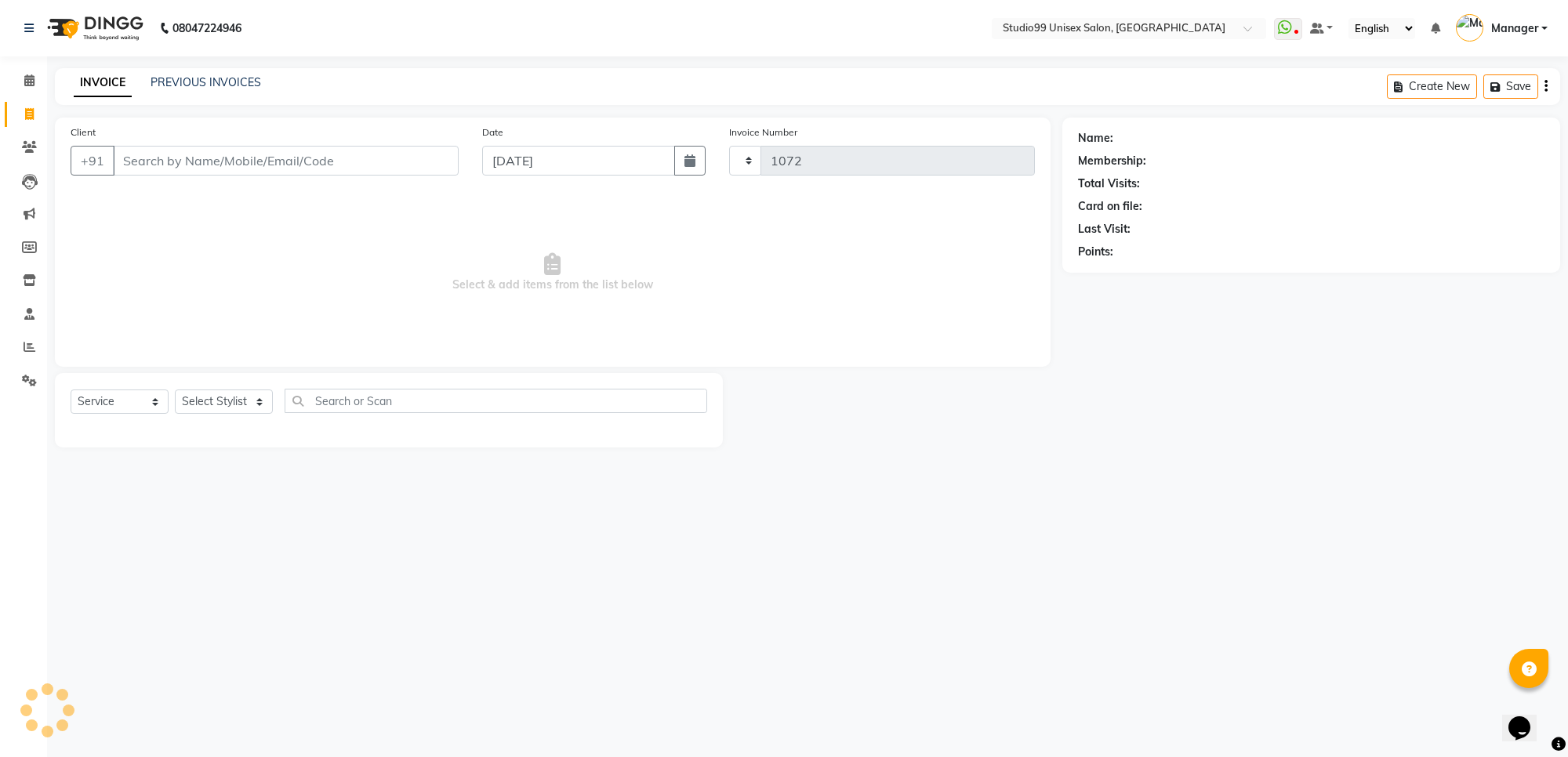 select on "7323" 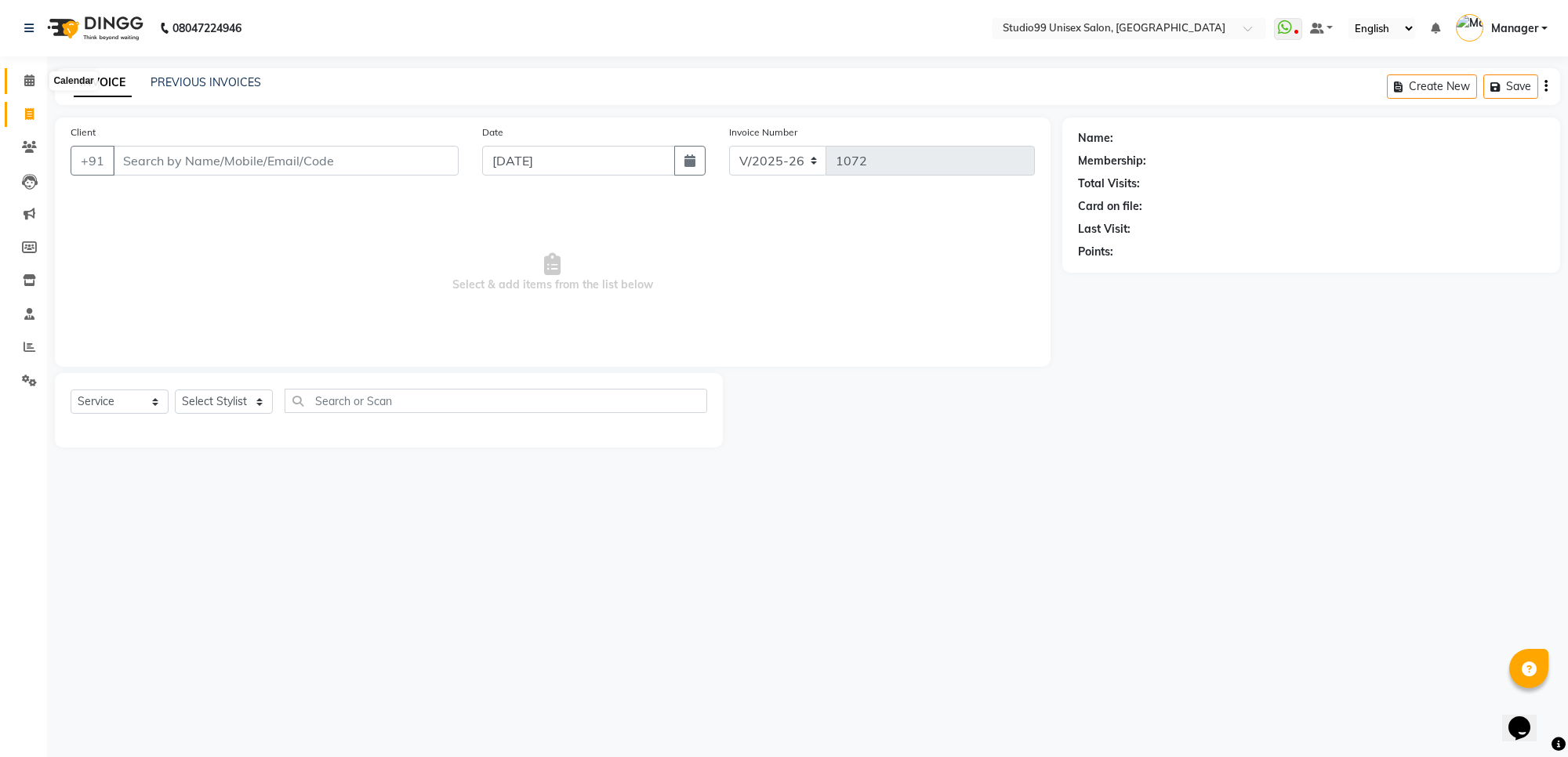 click 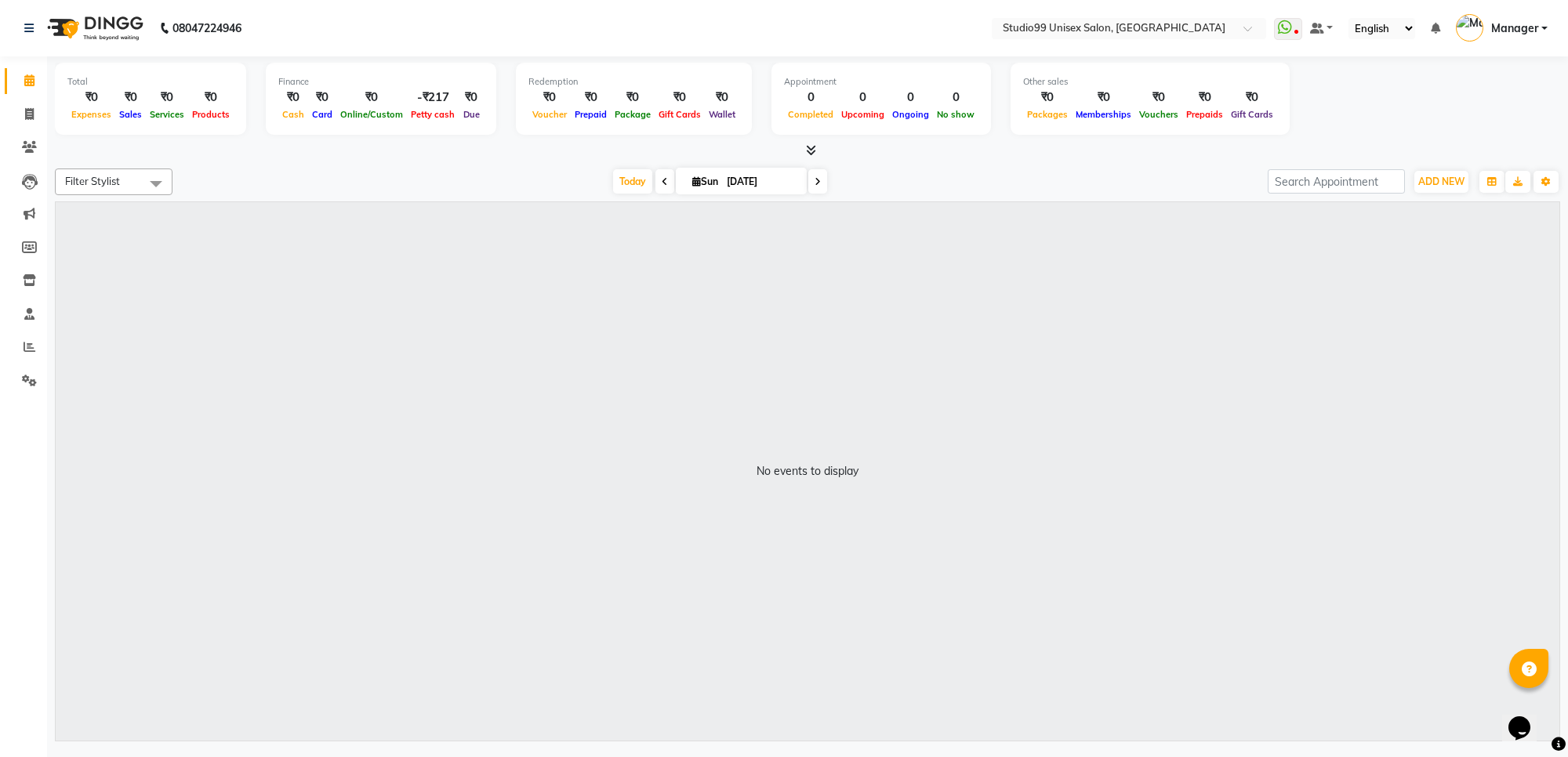 click at bounding box center [156, 183] 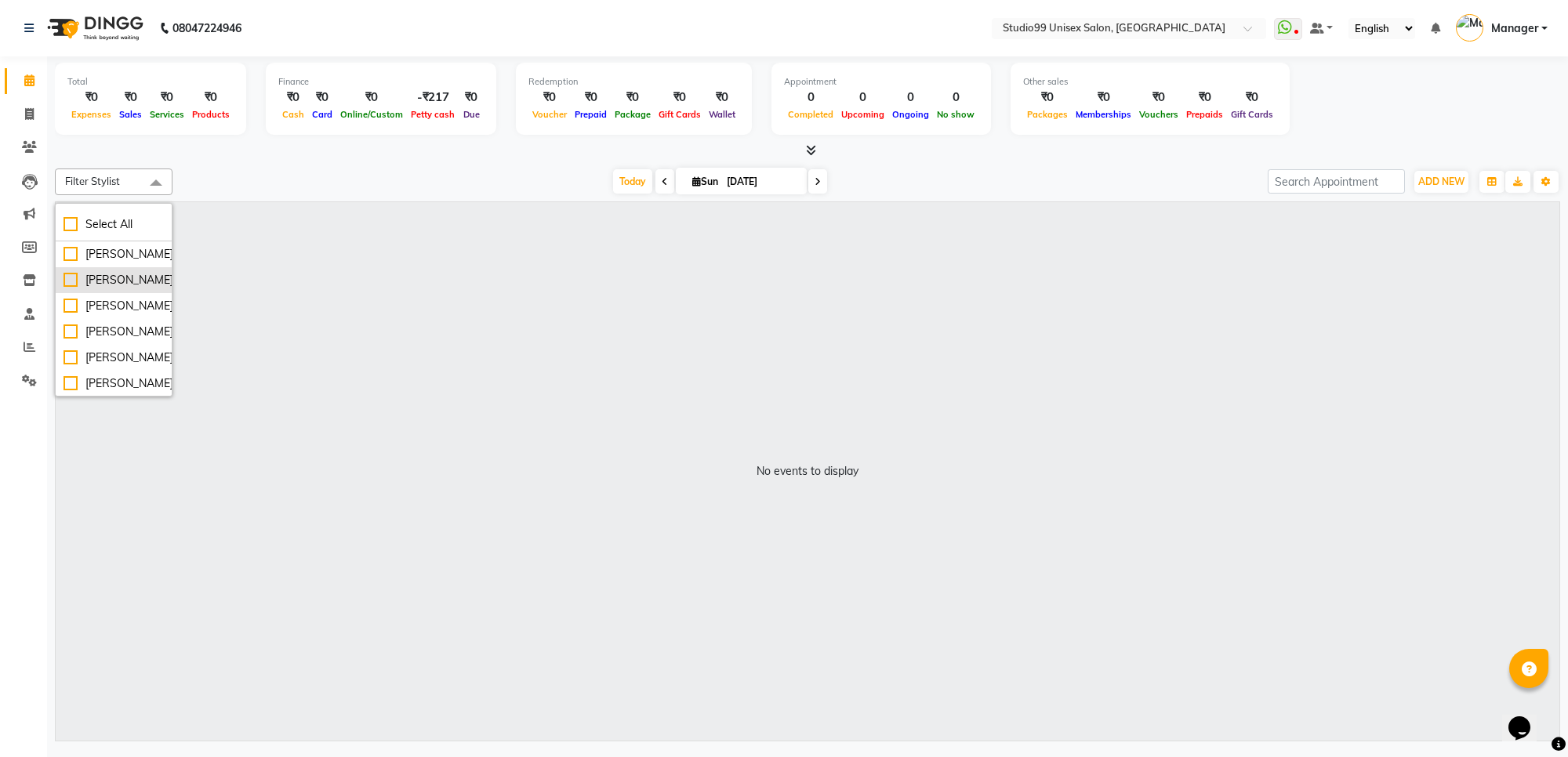 click on "[PERSON_NAME]" at bounding box center [114, 280] 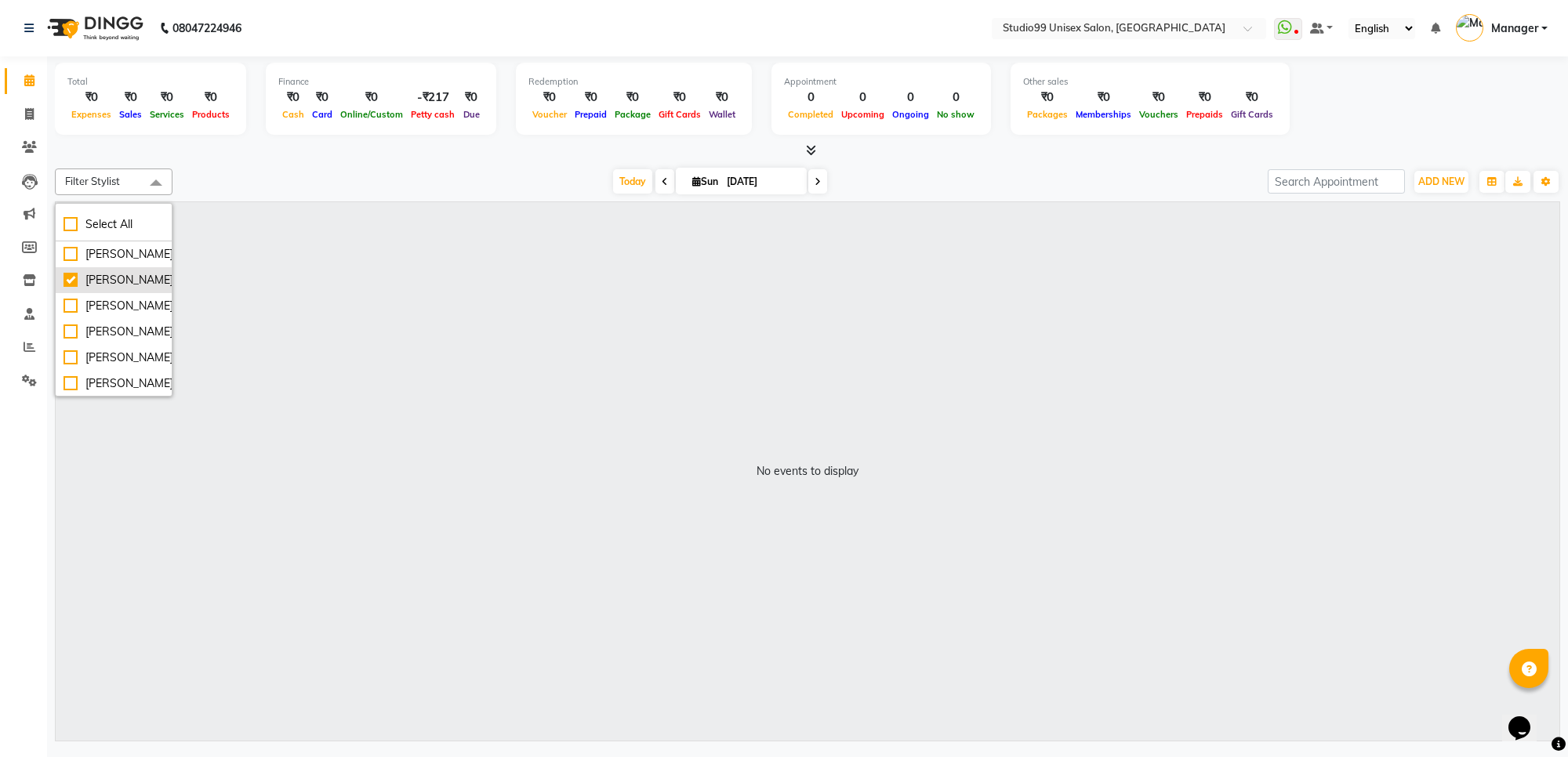 checkbox on "true" 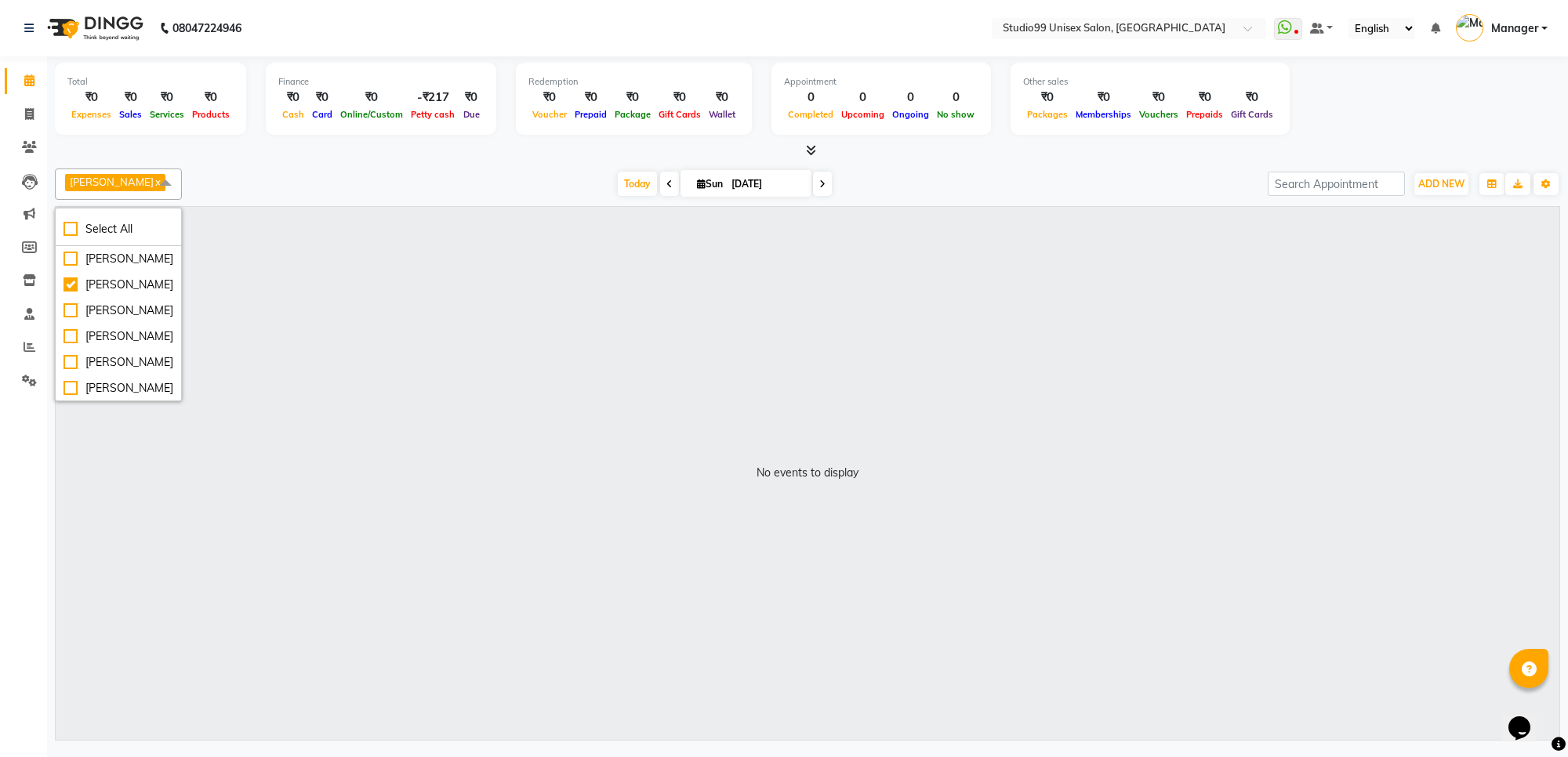 click on "No events to display" at bounding box center [808, 473] 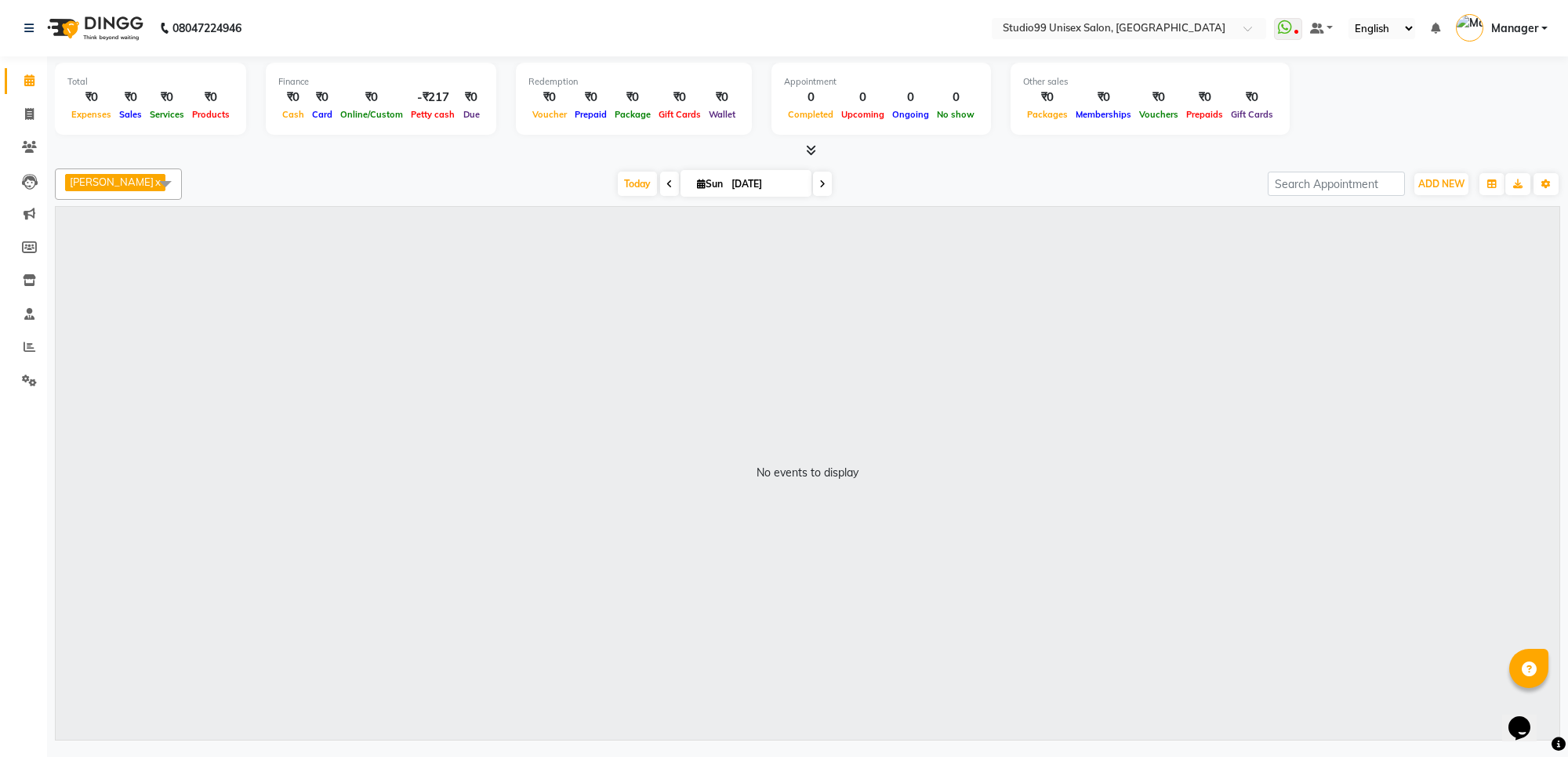 click on "[DATE]" at bounding box center [766, 184] 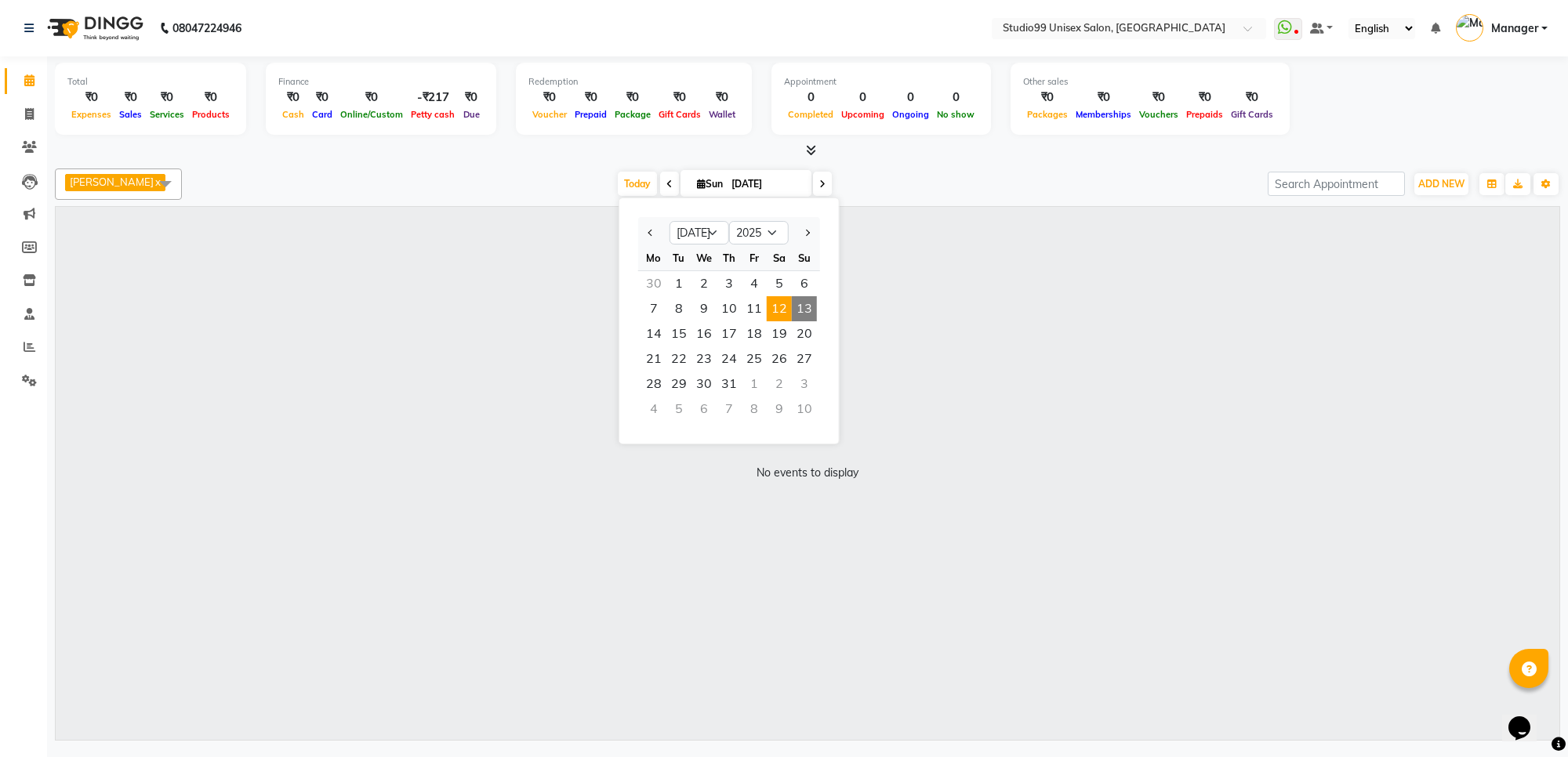 click on "12" at bounding box center [779, 309] 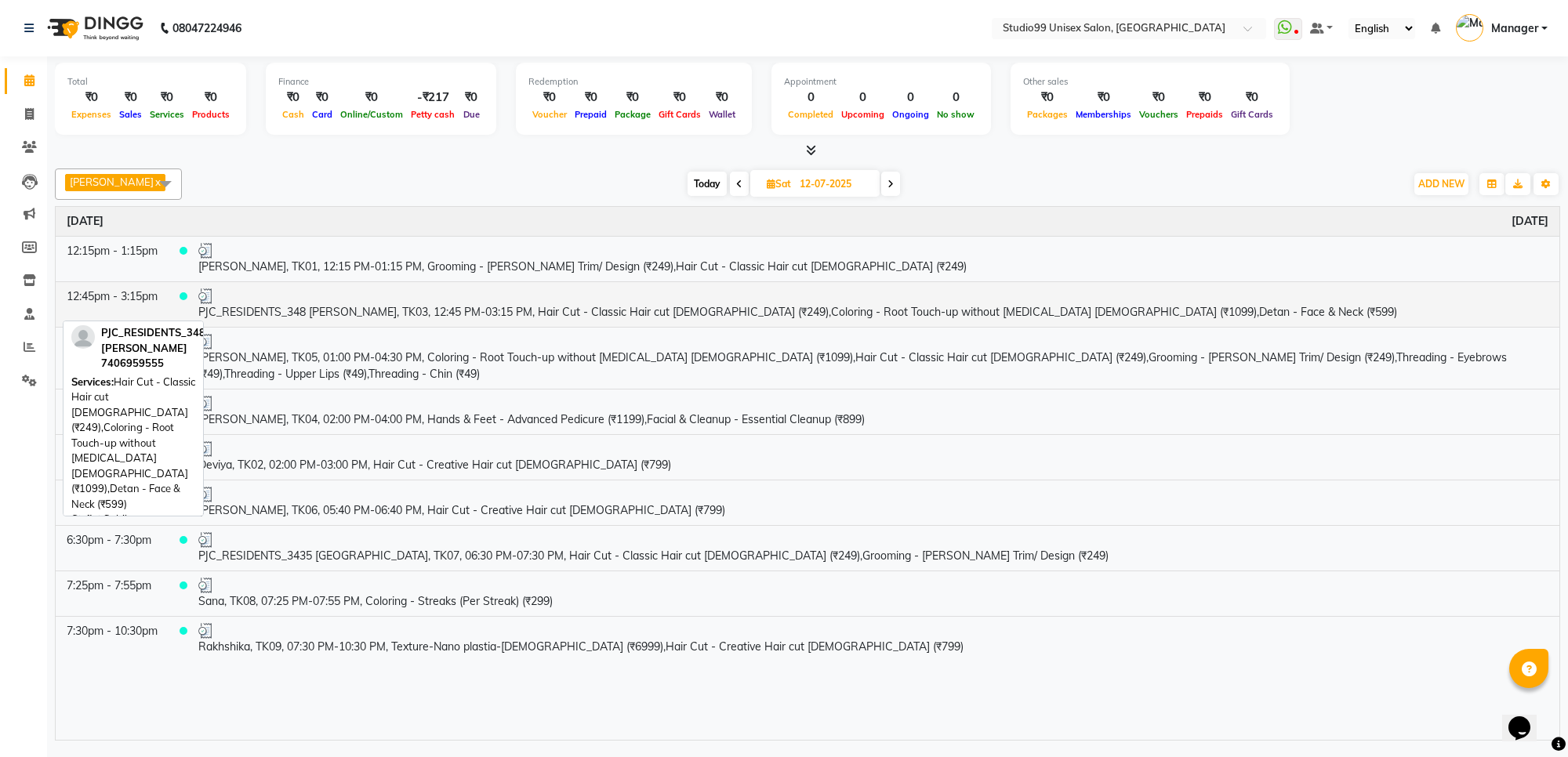click on "PJC_RESIDENTS_348 [PERSON_NAME], TK03, 12:45 PM-03:15 PM, Hair Cut - Classic Hair cut [DEMOGRAPHIC_DATA] (₹249),Coloring - Root Touch-up without [MEDICAL_DATA] [DEMOGRAPHIC_DATA] (₹1099),Detan - Face & Neck (₹599)" at bounding box center (873, 304) 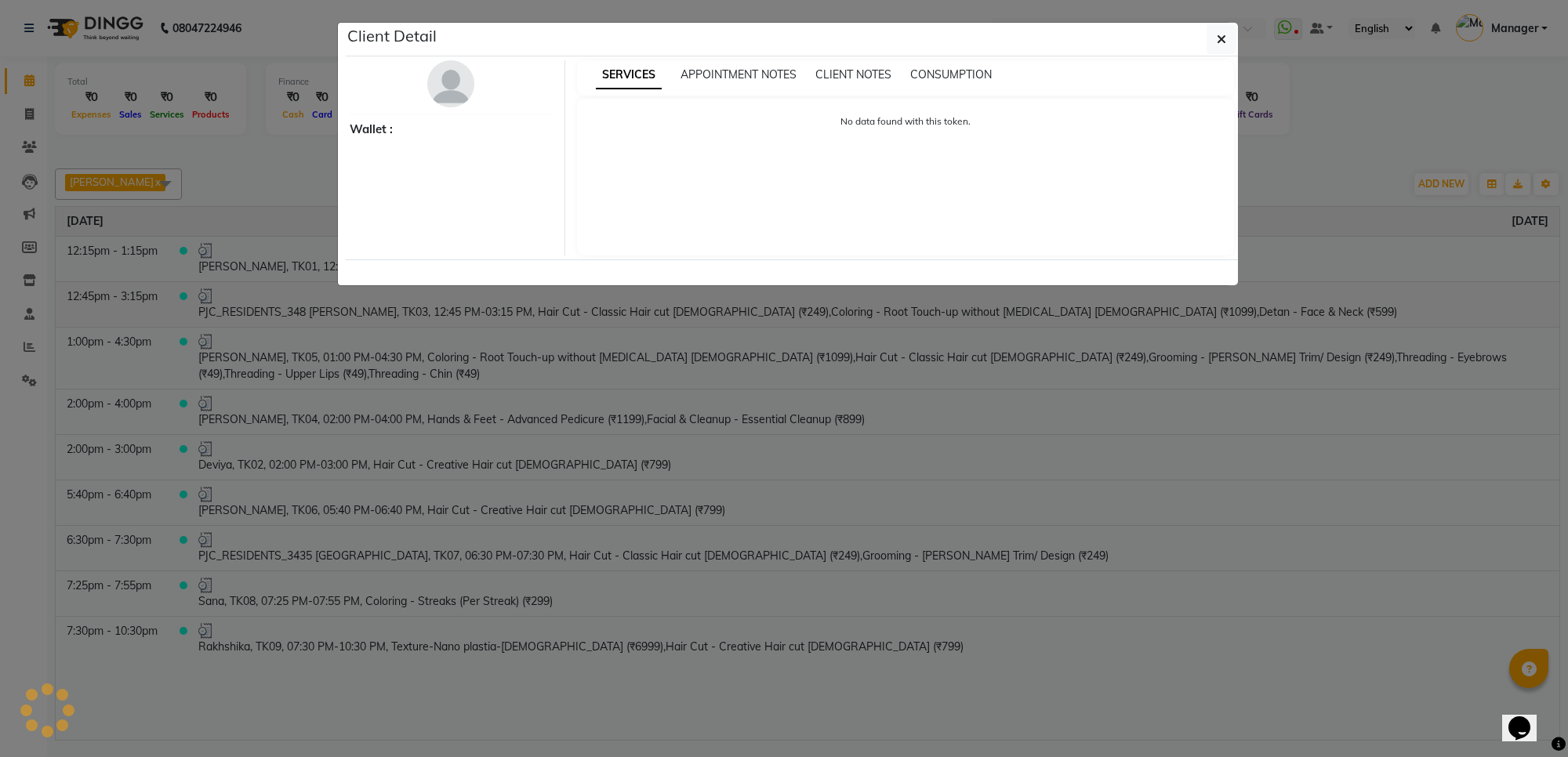 select on "3" 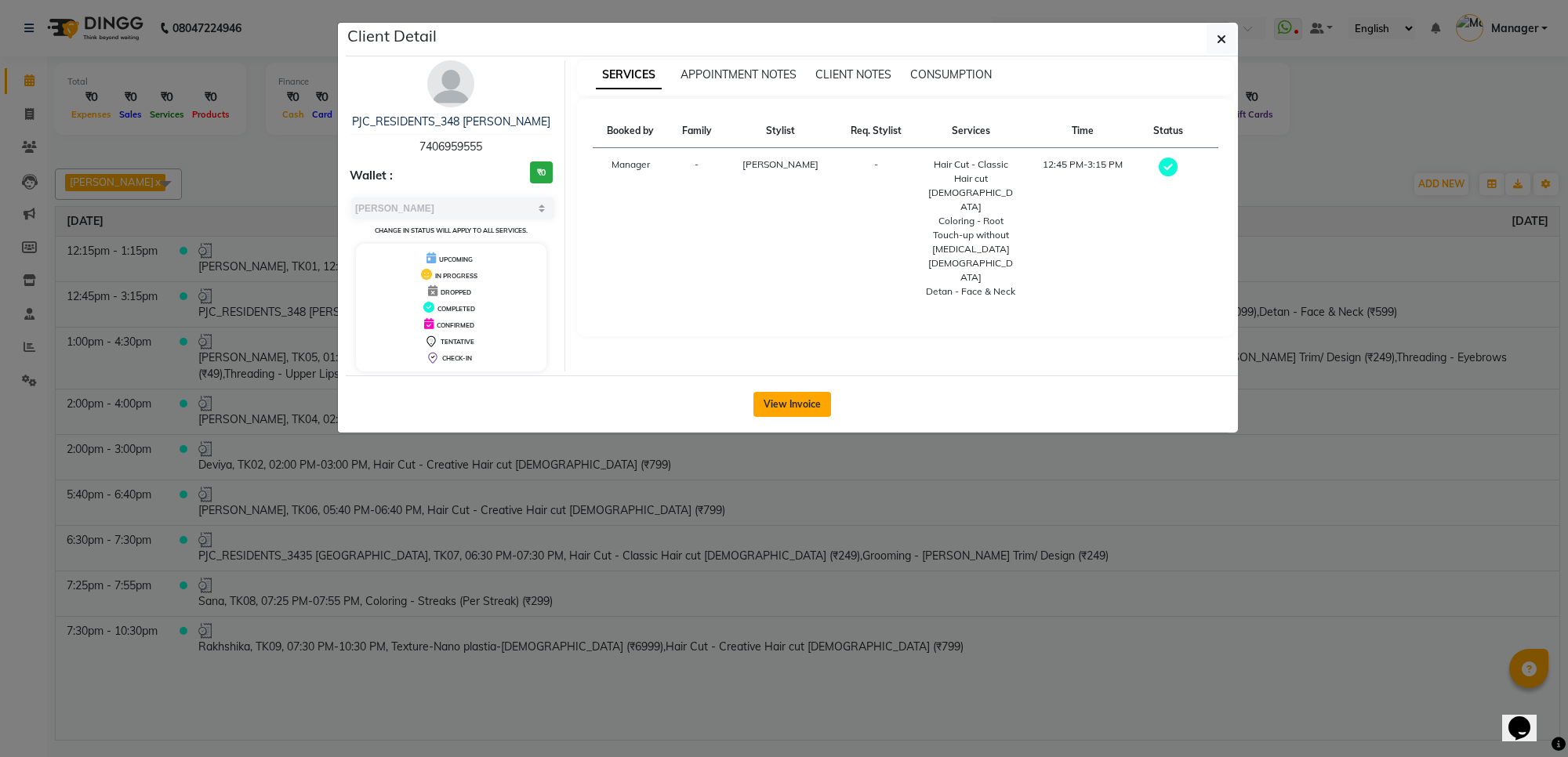 click on "View Invoice" 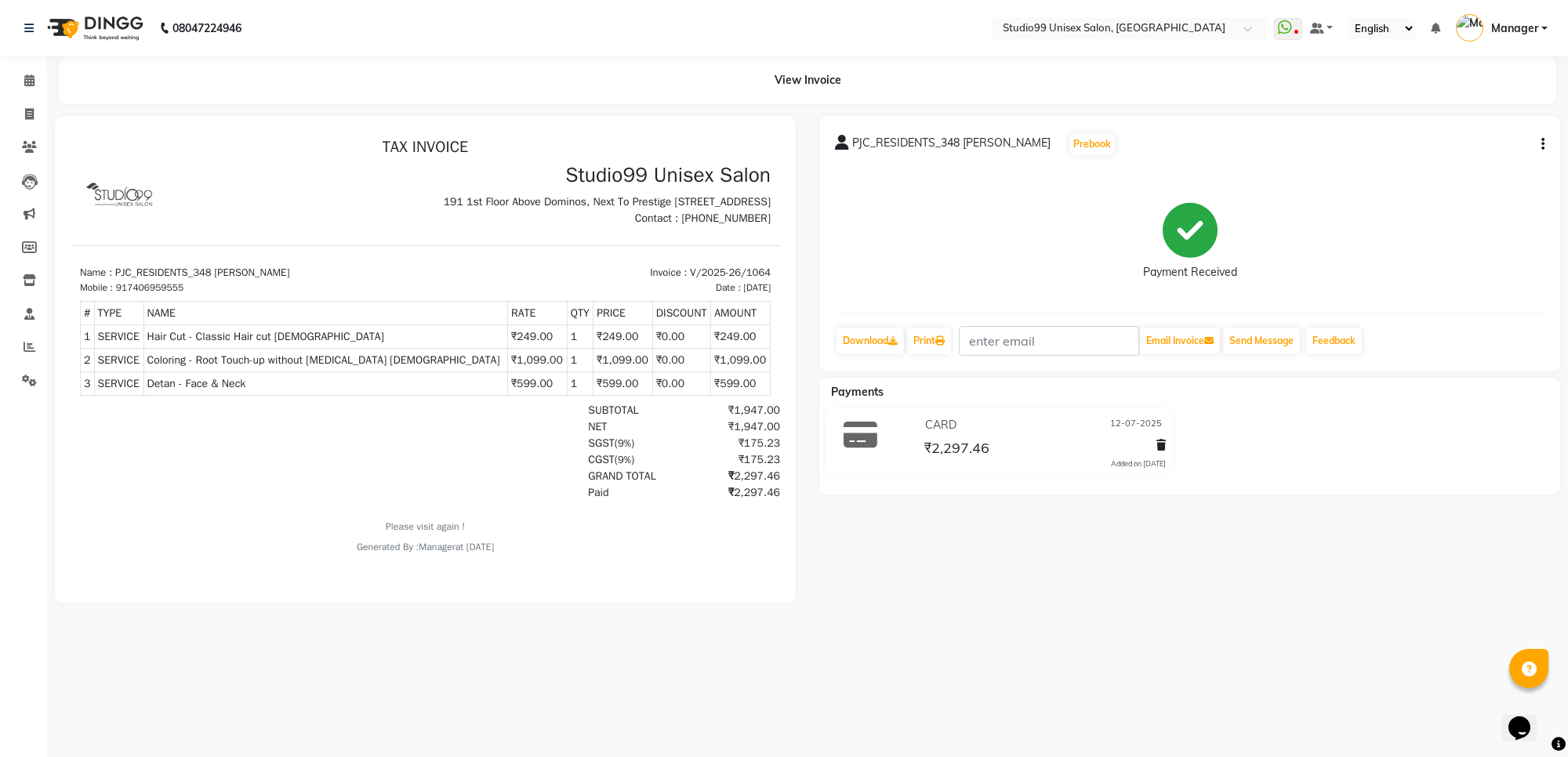 scroll, scrollTop: 0, scrollLeft: 0, axis: both 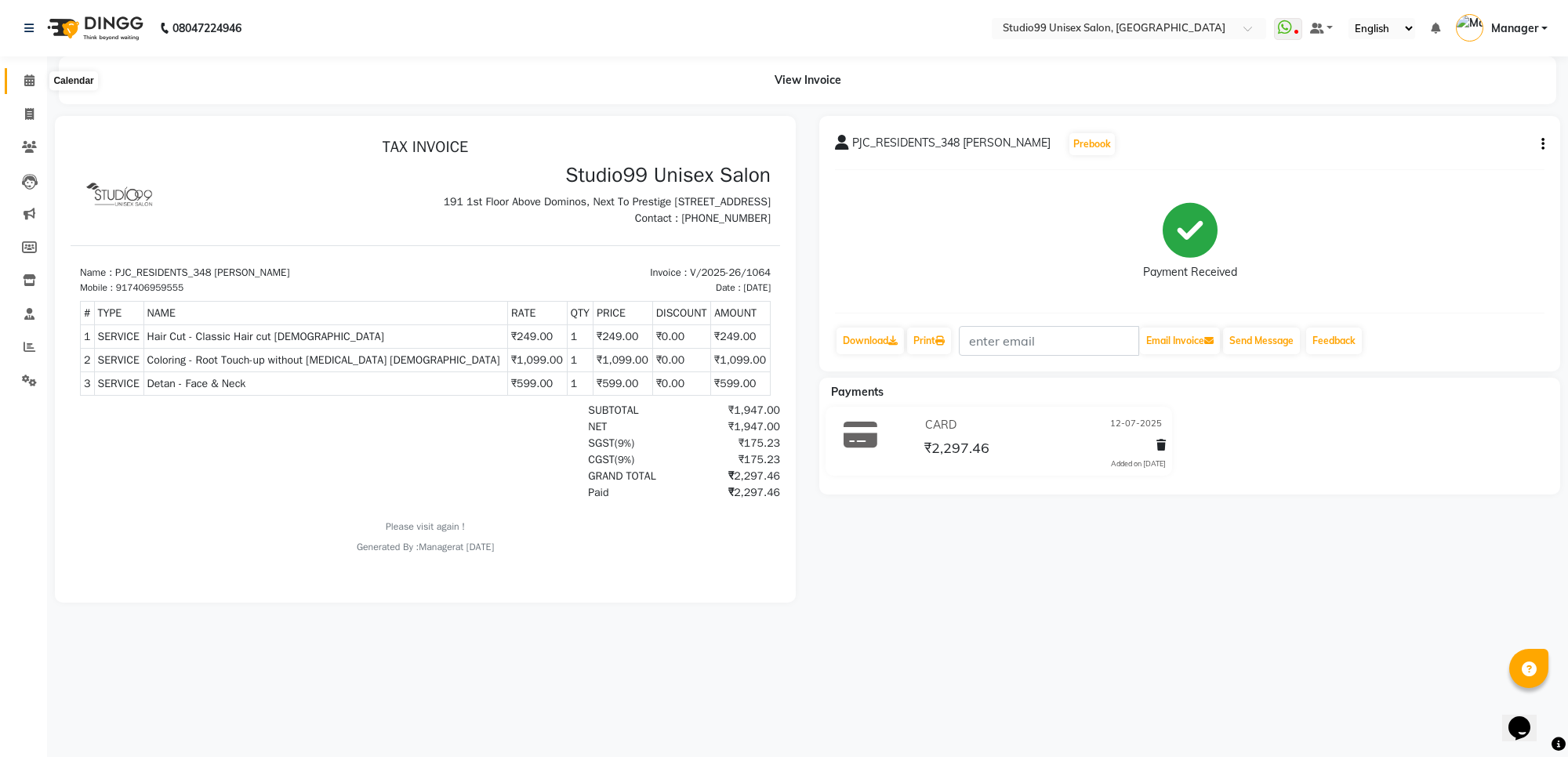 click 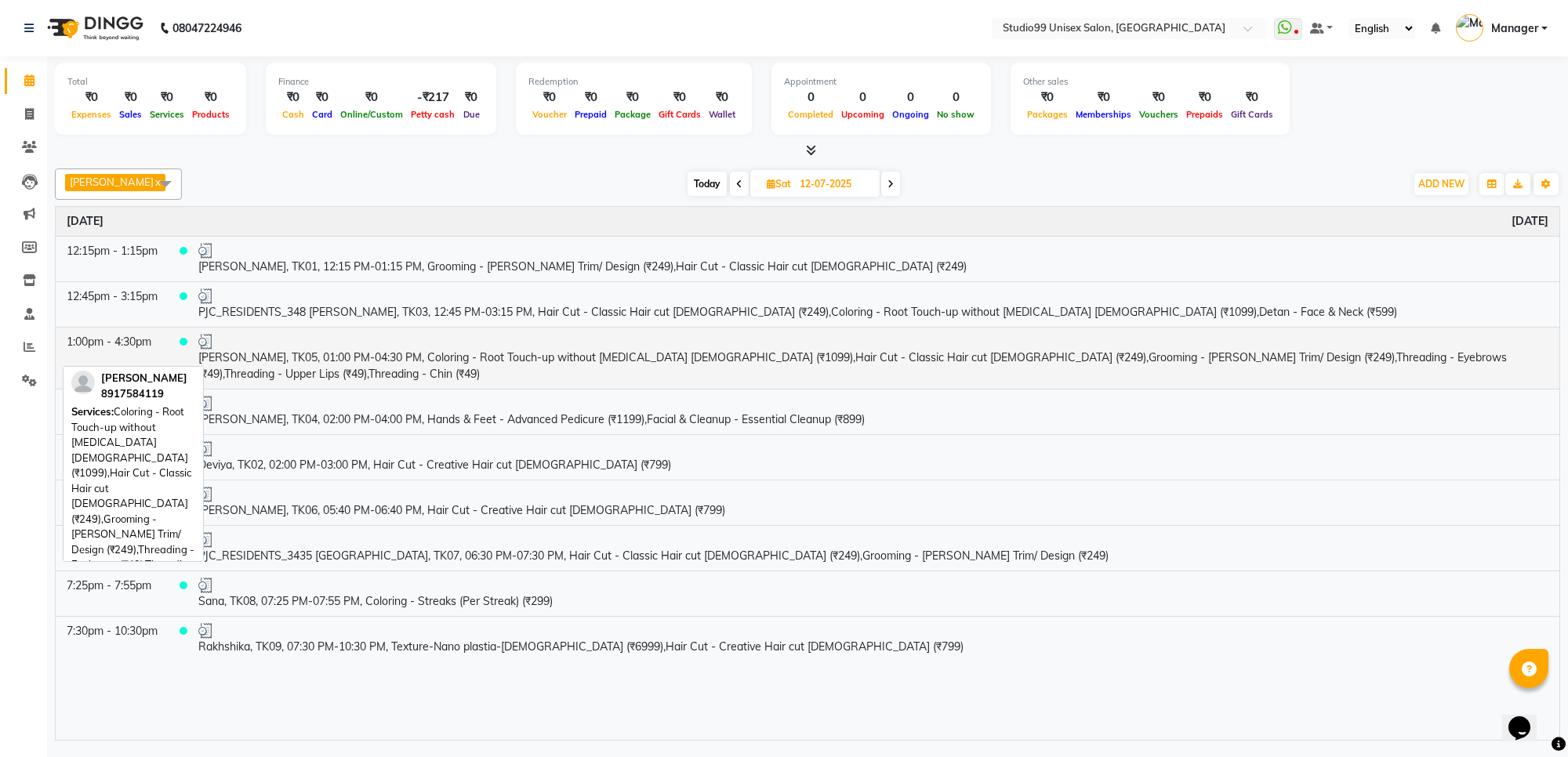 click on "[PERSON_NAME], TK05, 01:00 PM-04:30 PM, Coloring - Root Touch-up without [MEDICAL_DATA] [DEMOGRAPHIC_DATA] (₹1099),Hair Cut - Classic Hair cut [DEMOGRAPHIC_DATA] (₹249),Grooming - [PERSON_NAME] Trim/ Design (₹249),Threading - Eyebrows (₹49),Threading - Upper Lips (₹49),Threading - Chin (₹49)" at bounding box center (873, 357) 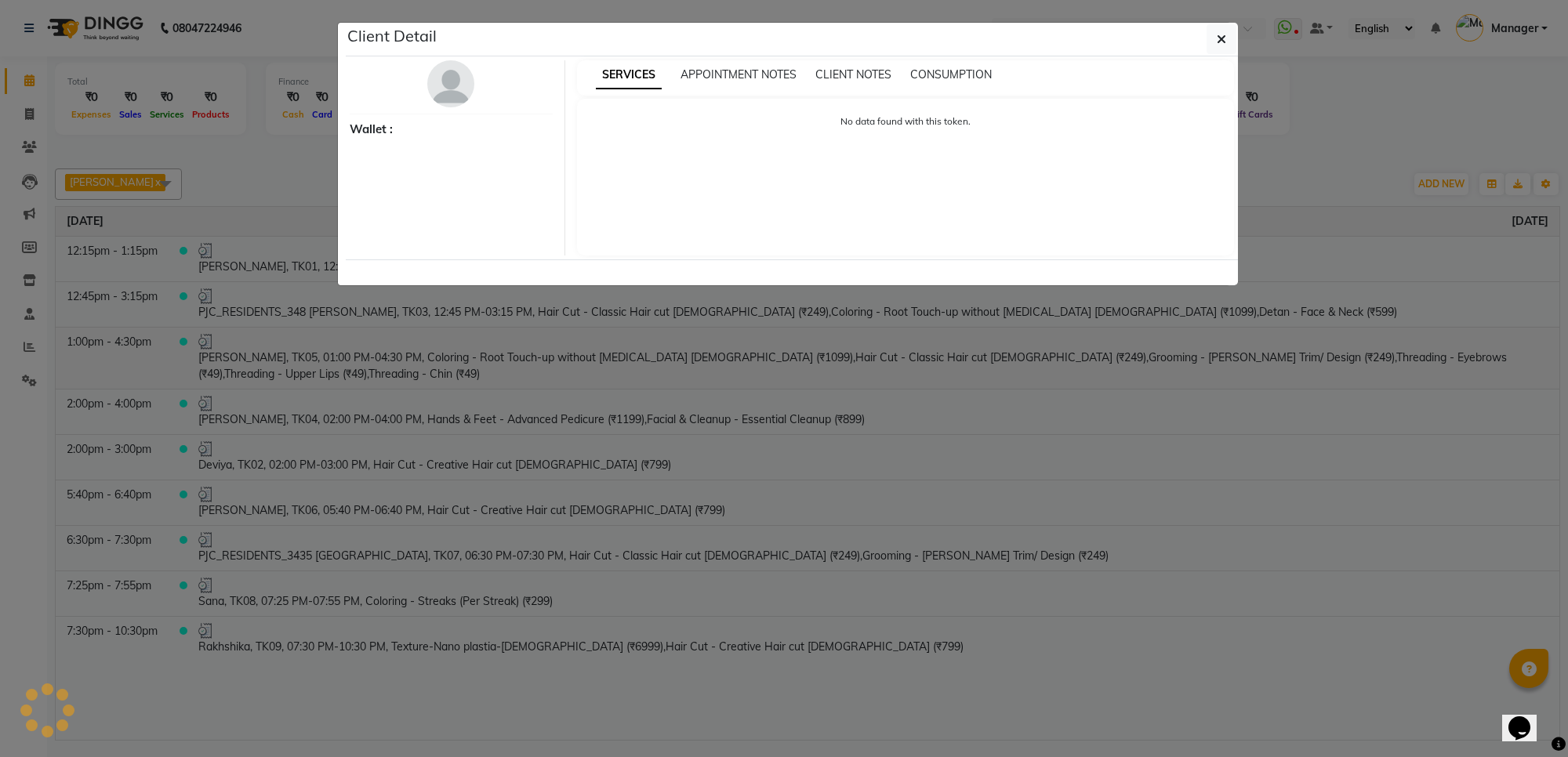 select on "3" 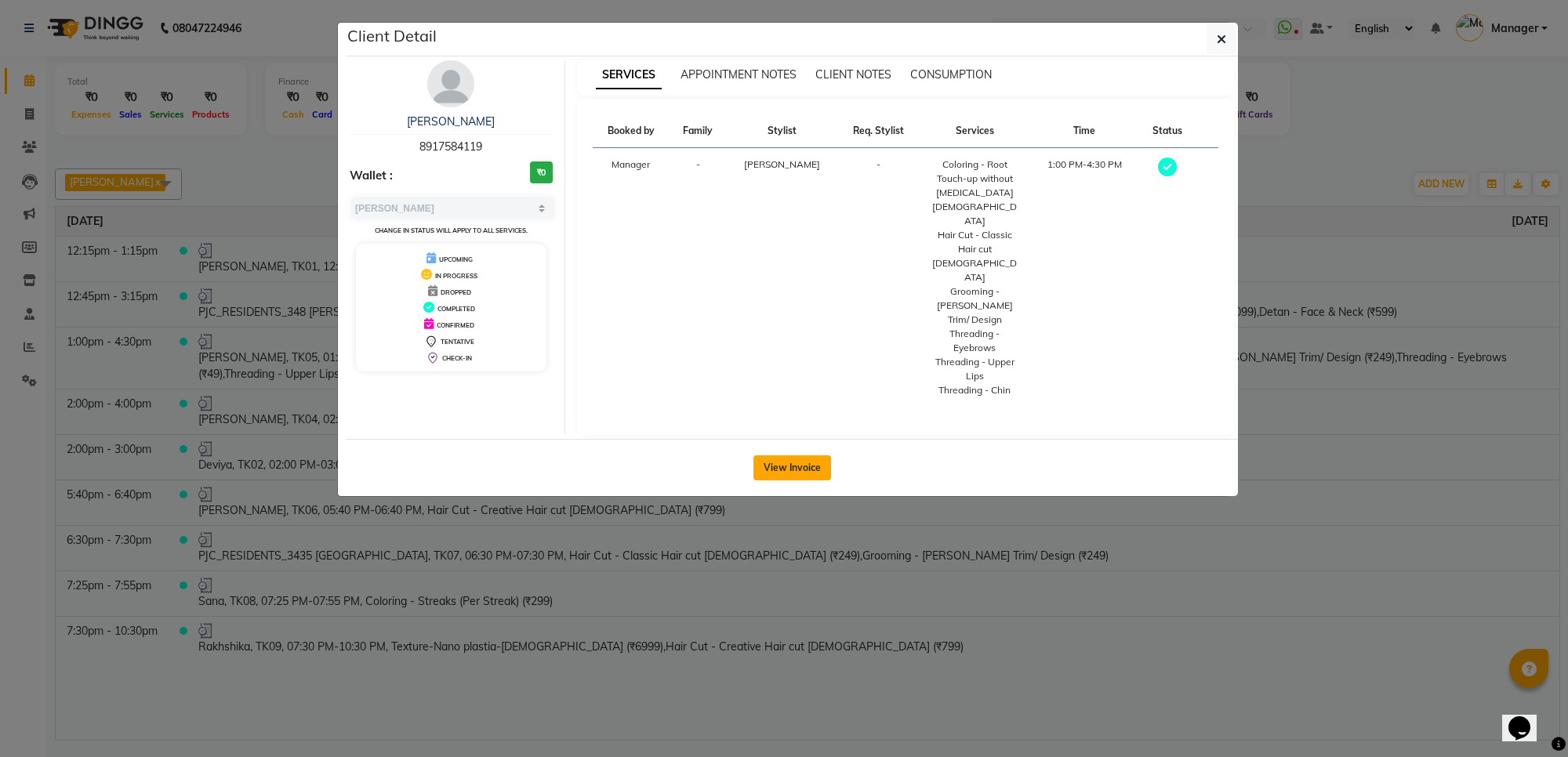 click on "View Invoice" 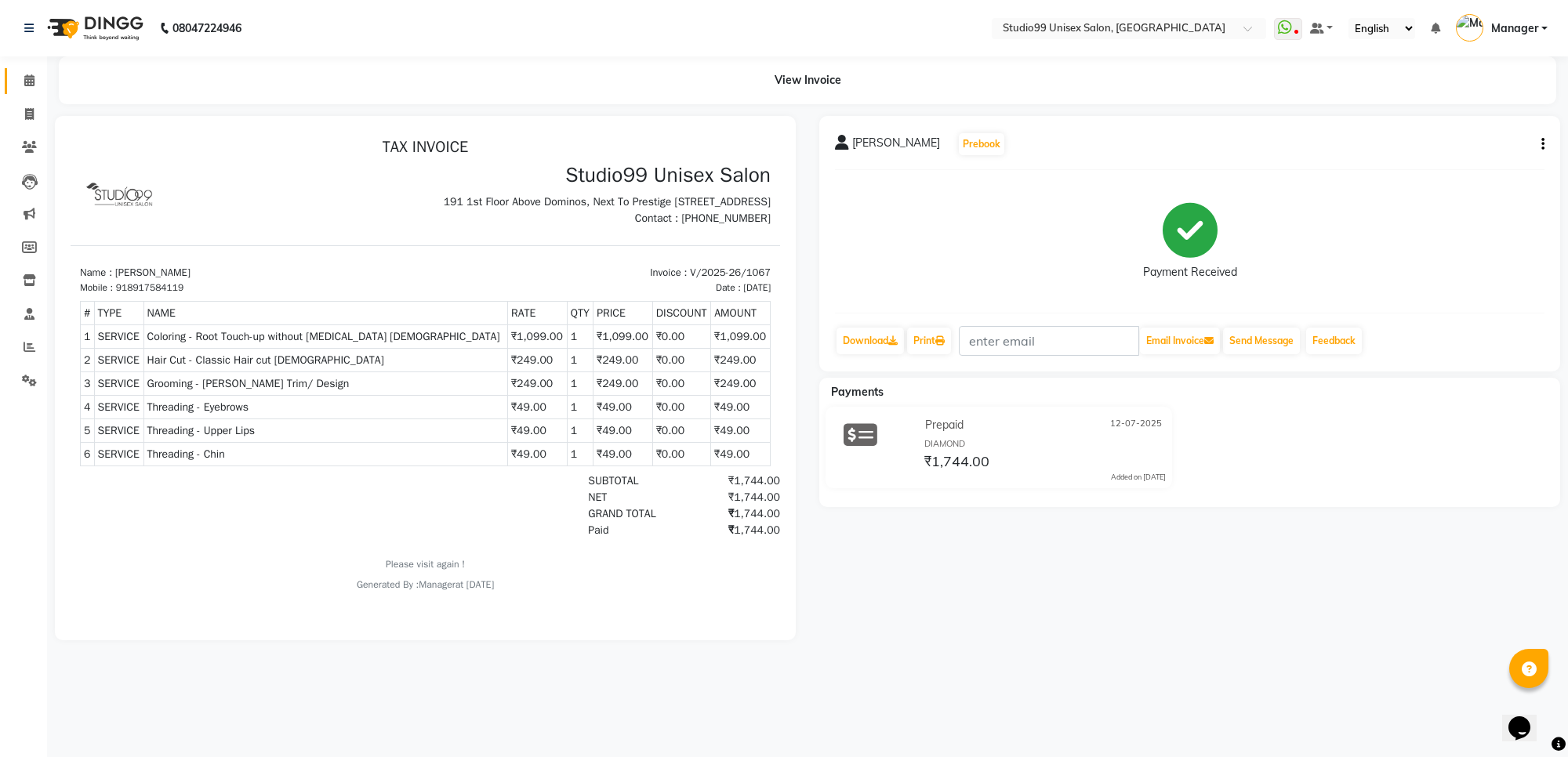 scroll, scrollTop: 0, scrollLeft: 0, axis: both 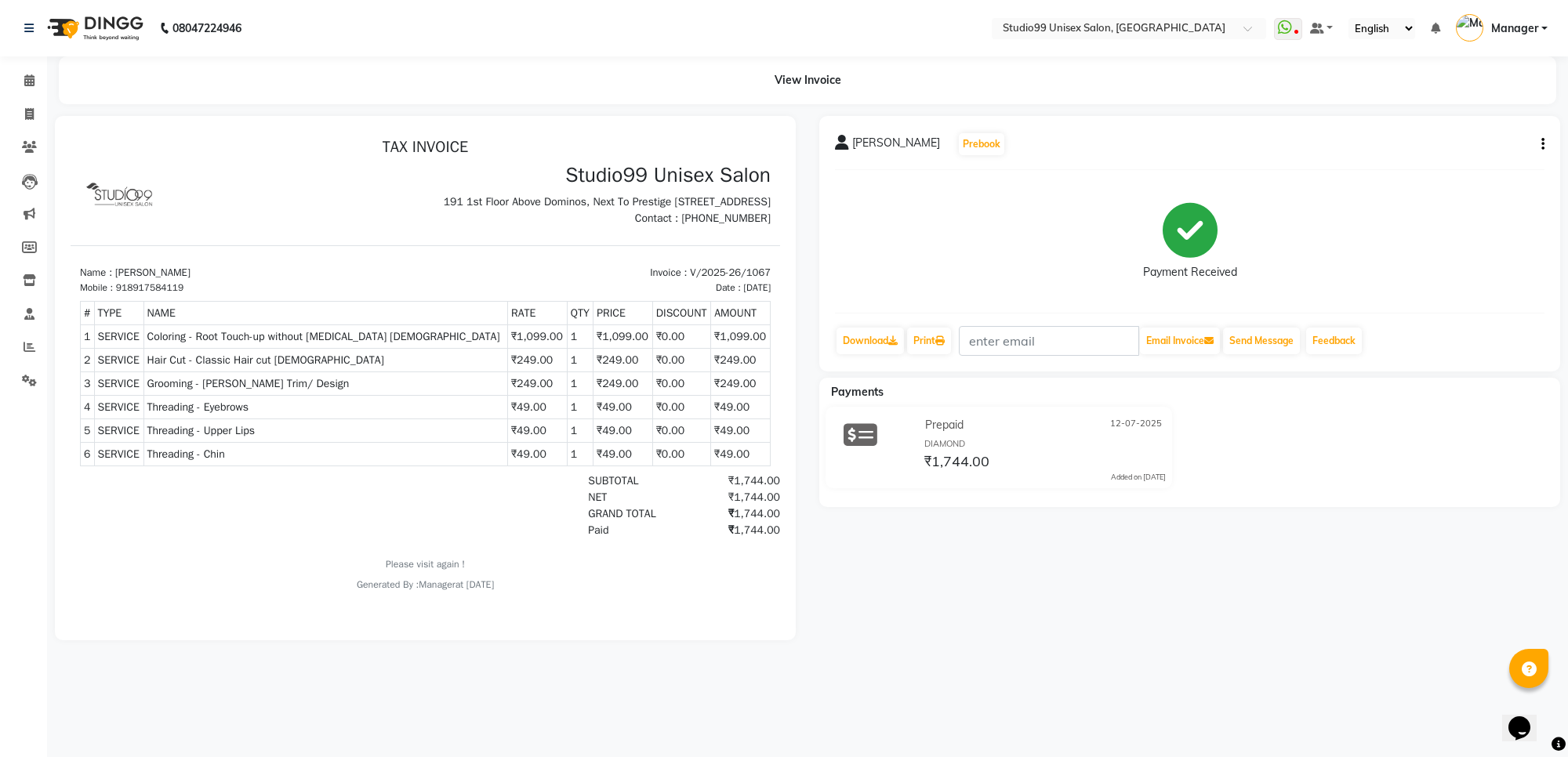 click at bounding box center [195, 505] 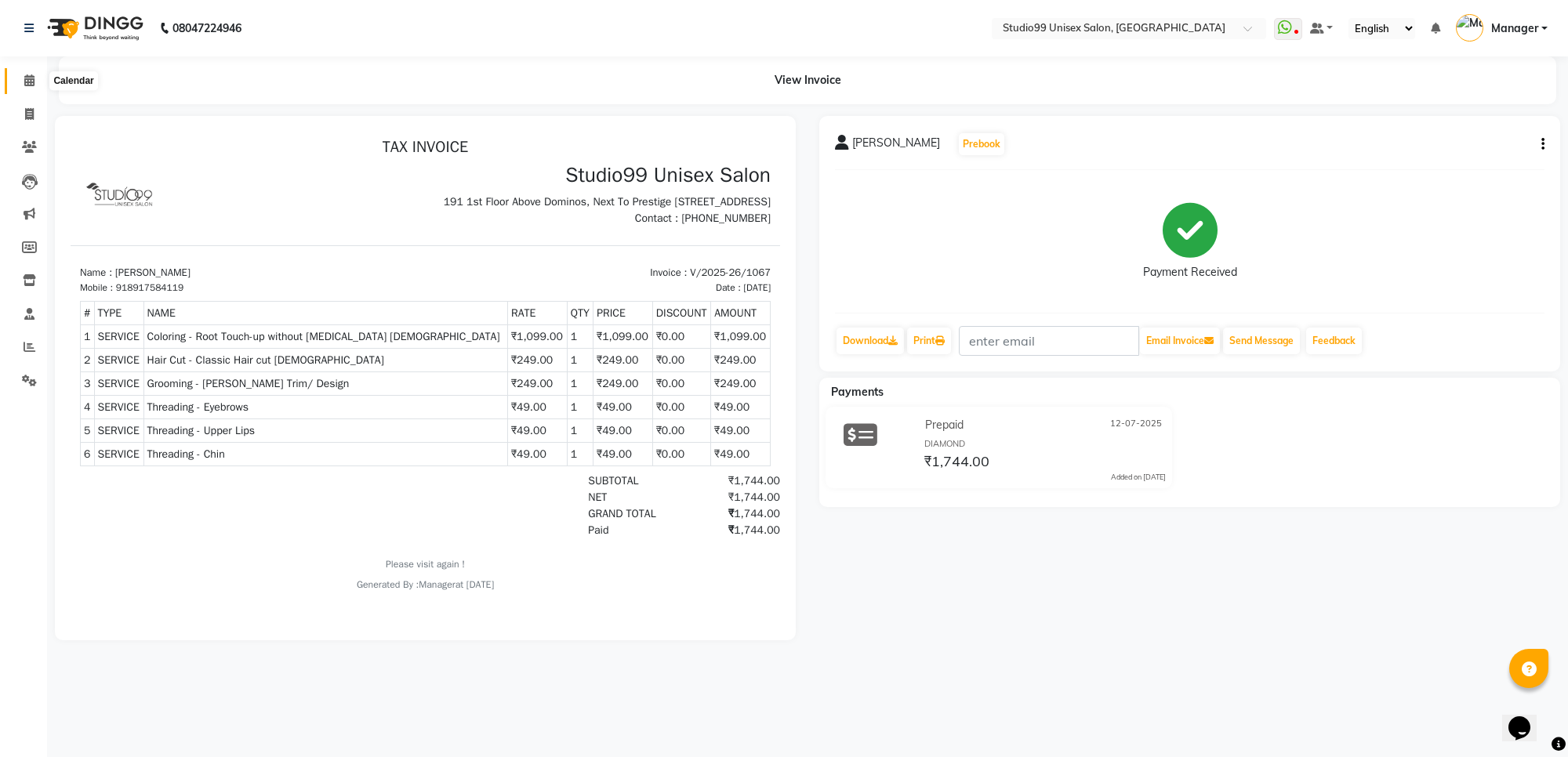 click 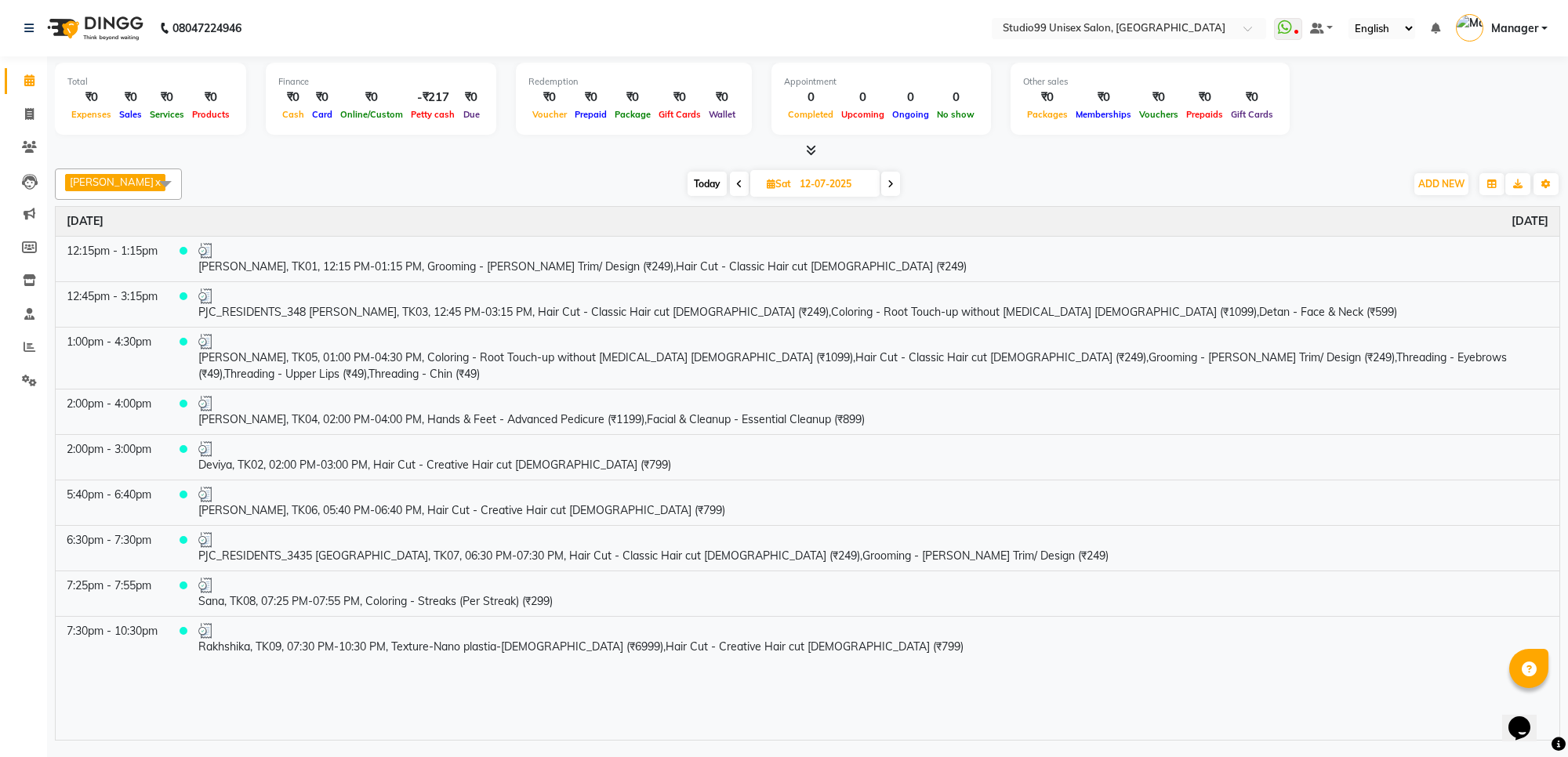 click on "Sat" at bounding box center (779, 183) 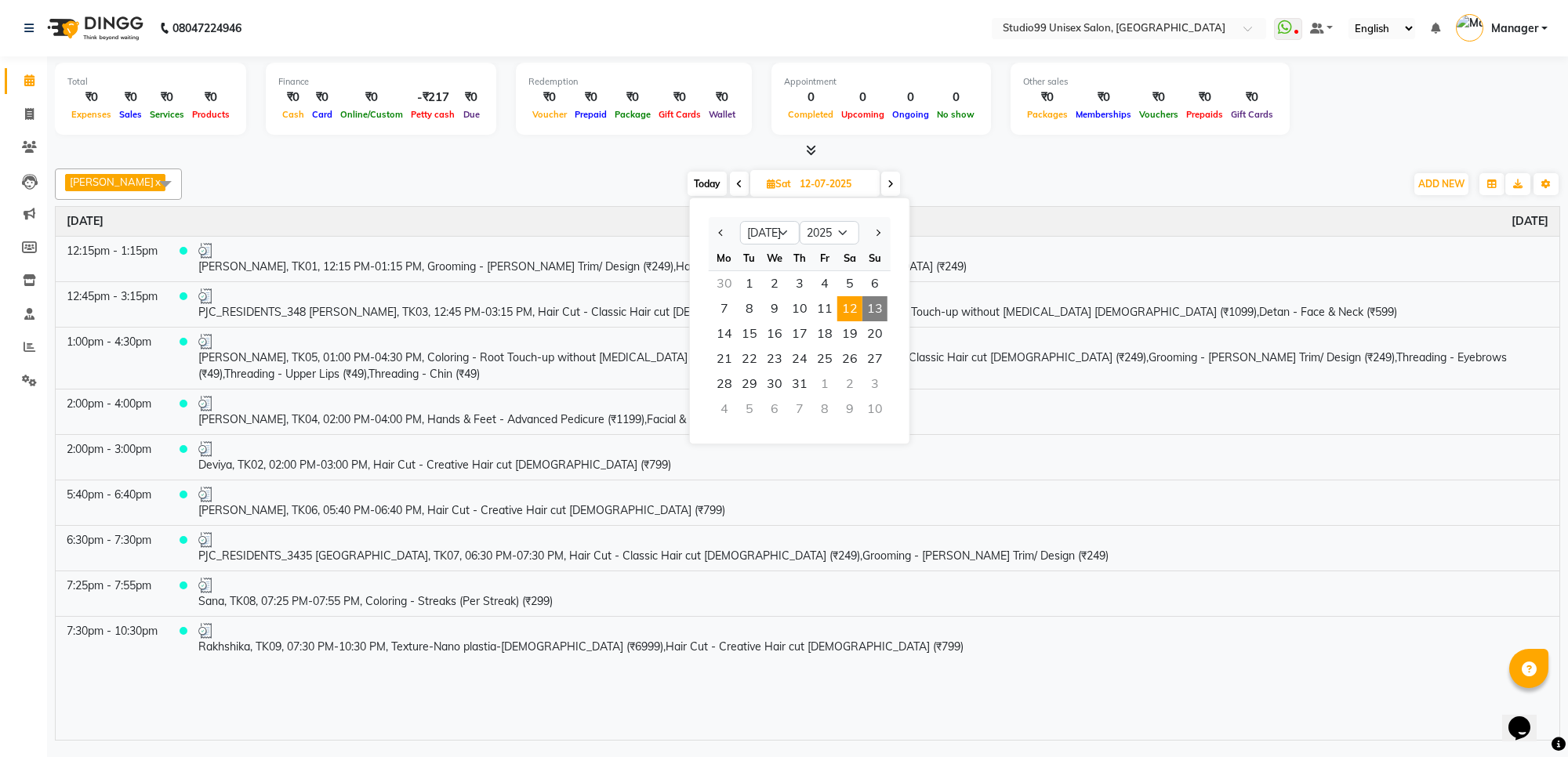 click on "13" at bounding box center [875, 309] 